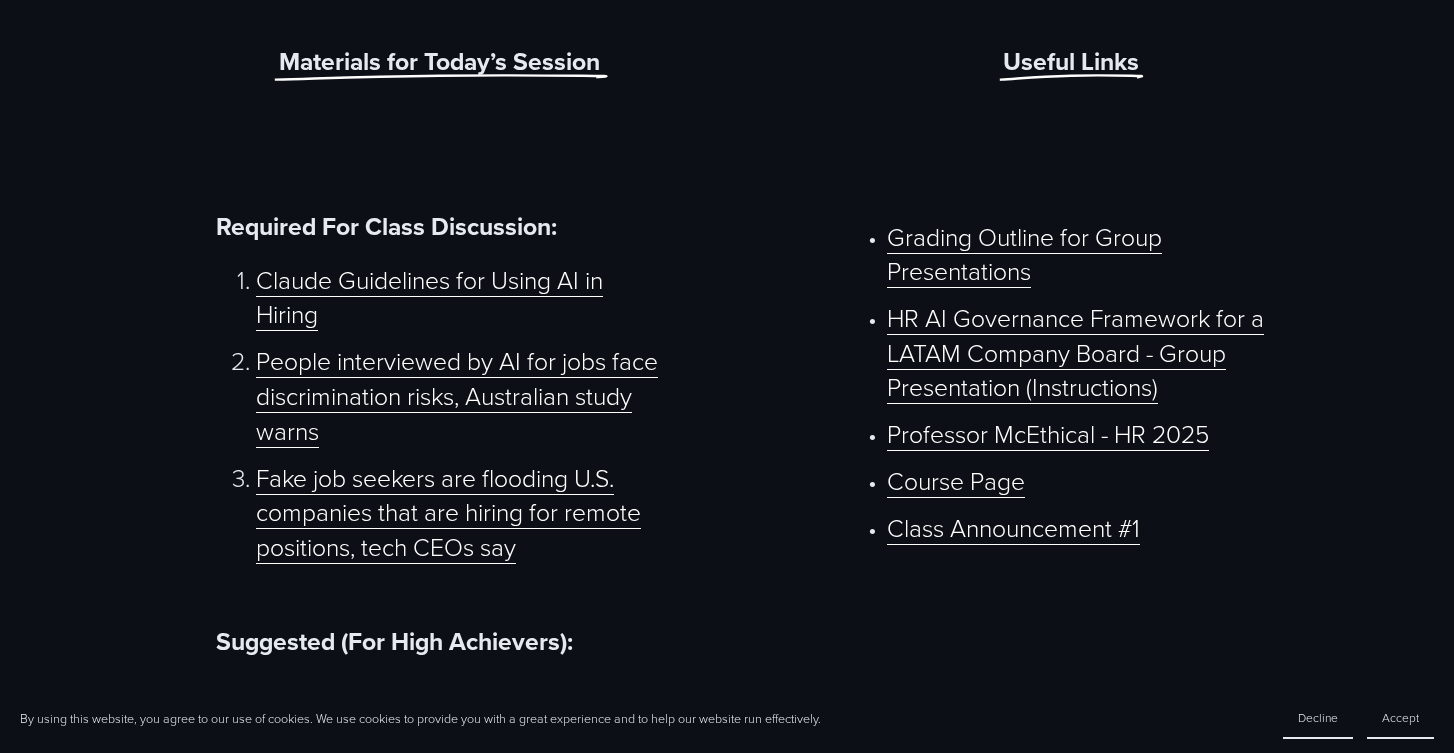 scroll, scrollTop: 882, scrollLeft: 0, axis: vertical 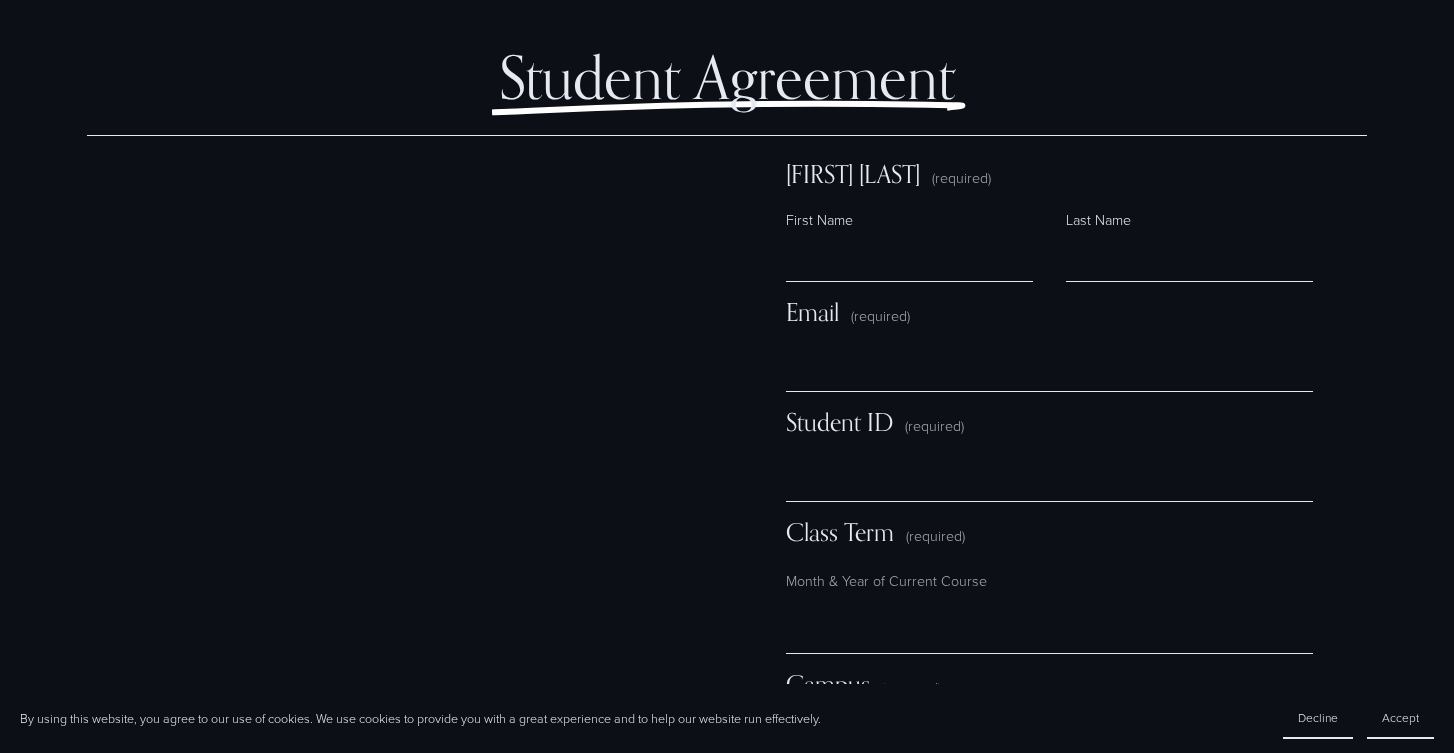 click on "Name (required) First Name Last Name" at bounding box center (1049, 229) 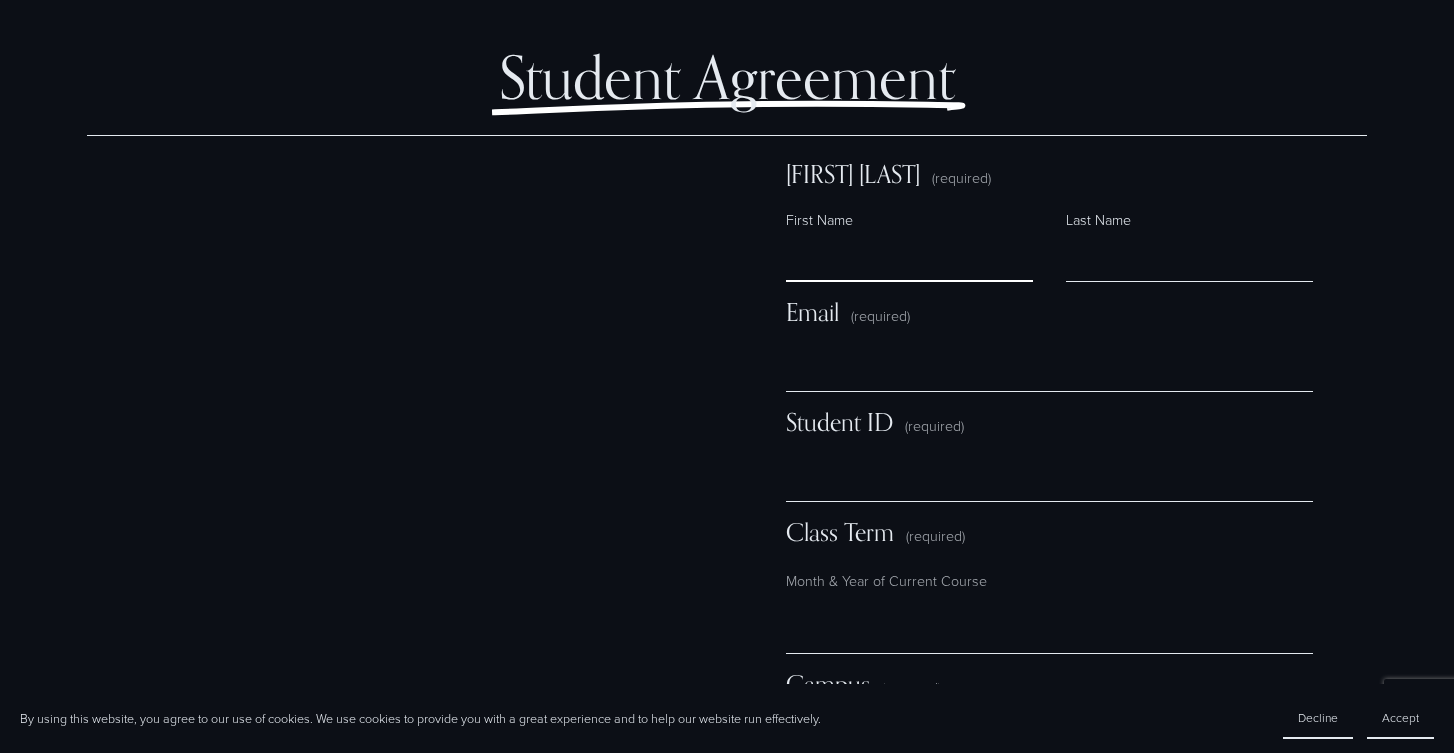 click on "First Name" at bounding box center [909, 258] 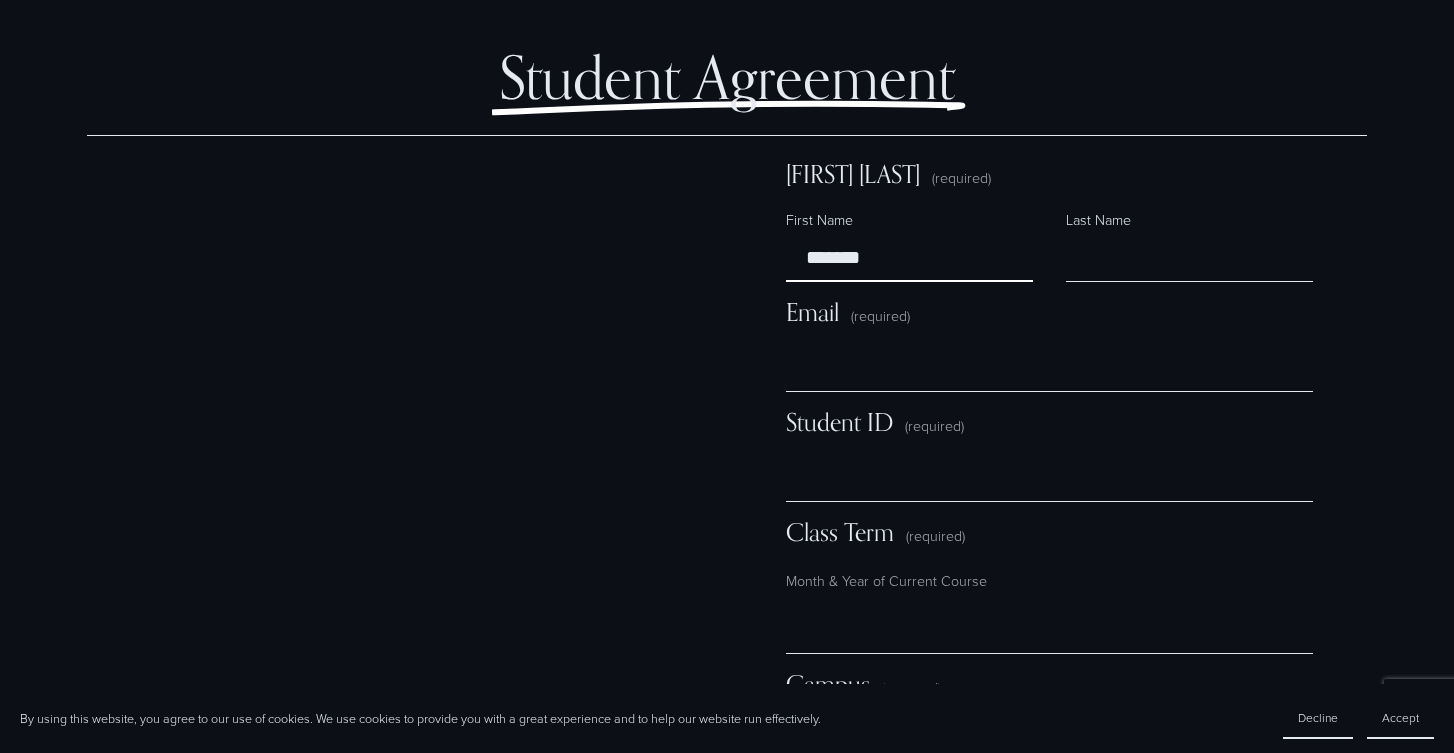 type on "*******" 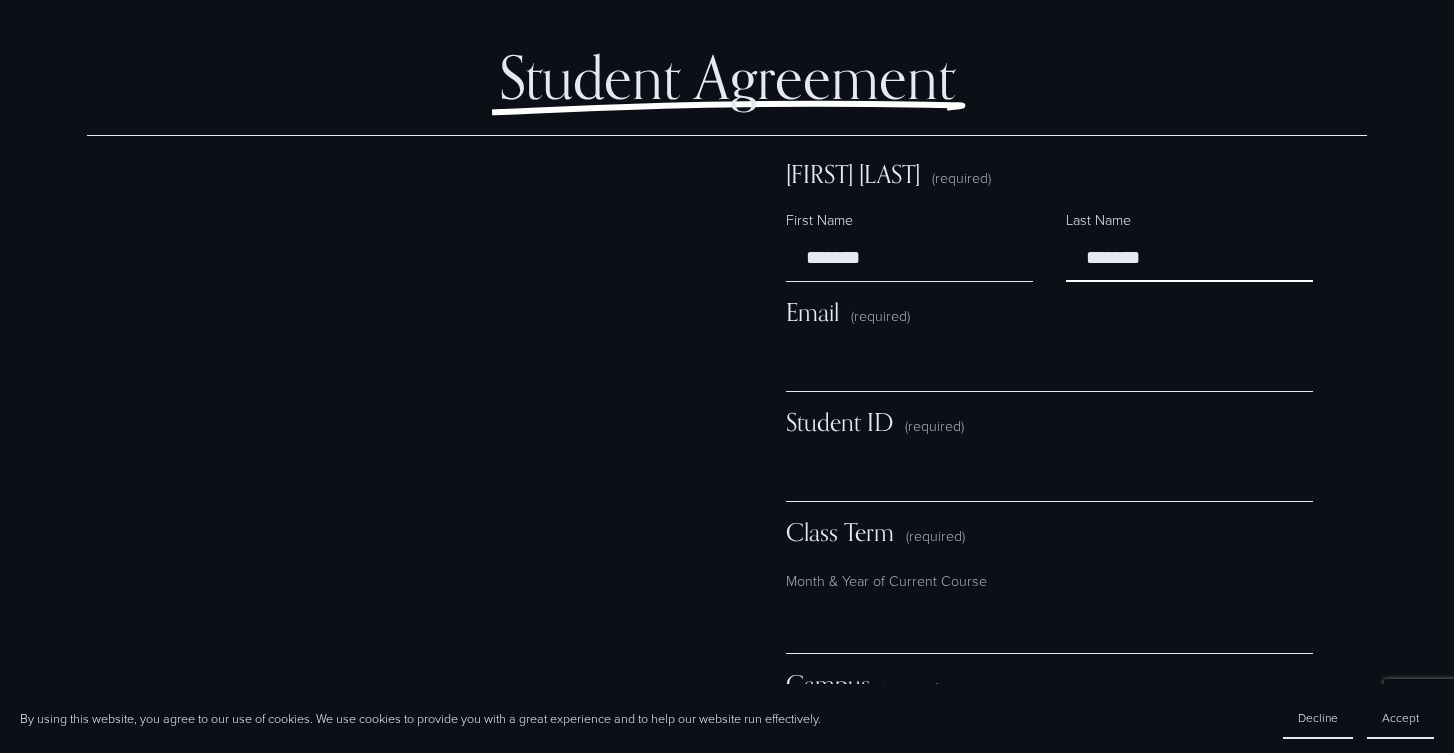 type on "*******" 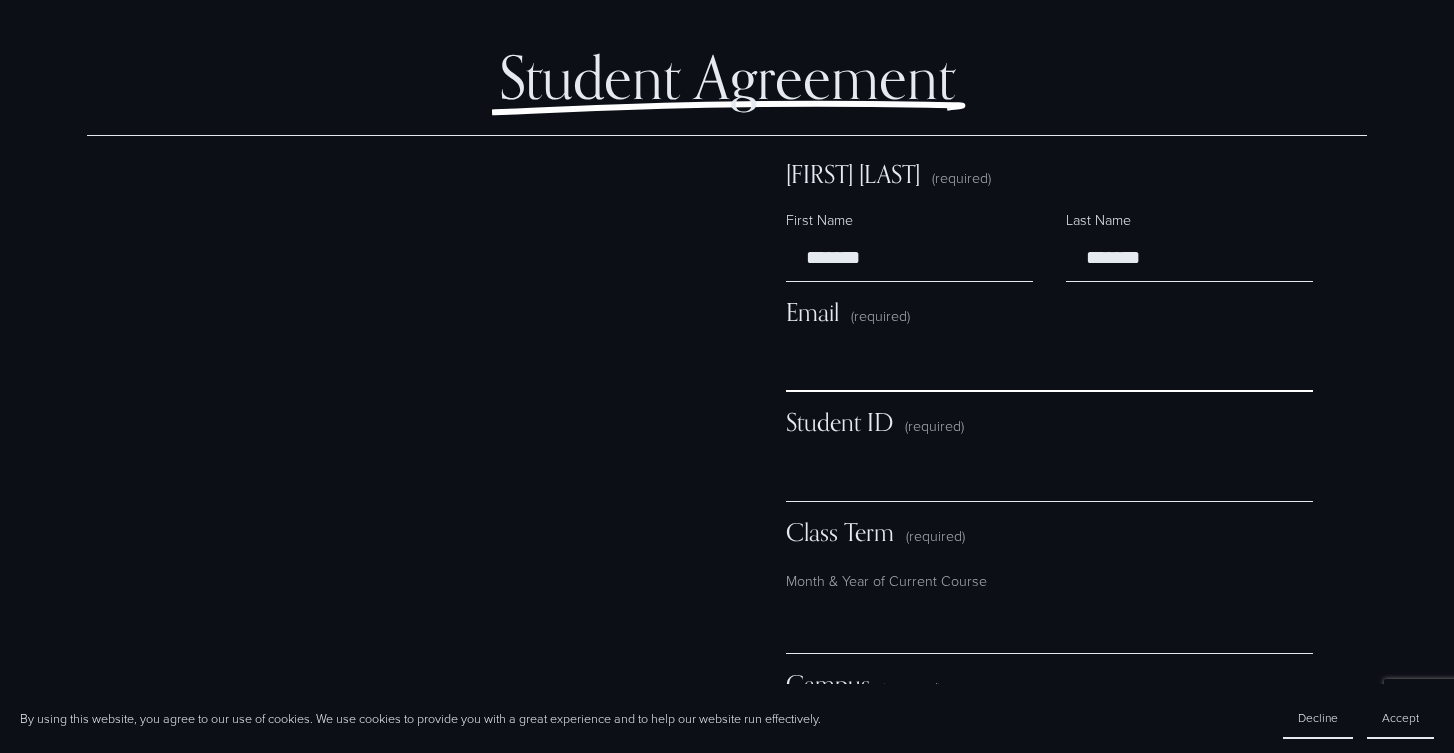 click on "Email (required)" at bounding box center [1049, 368] 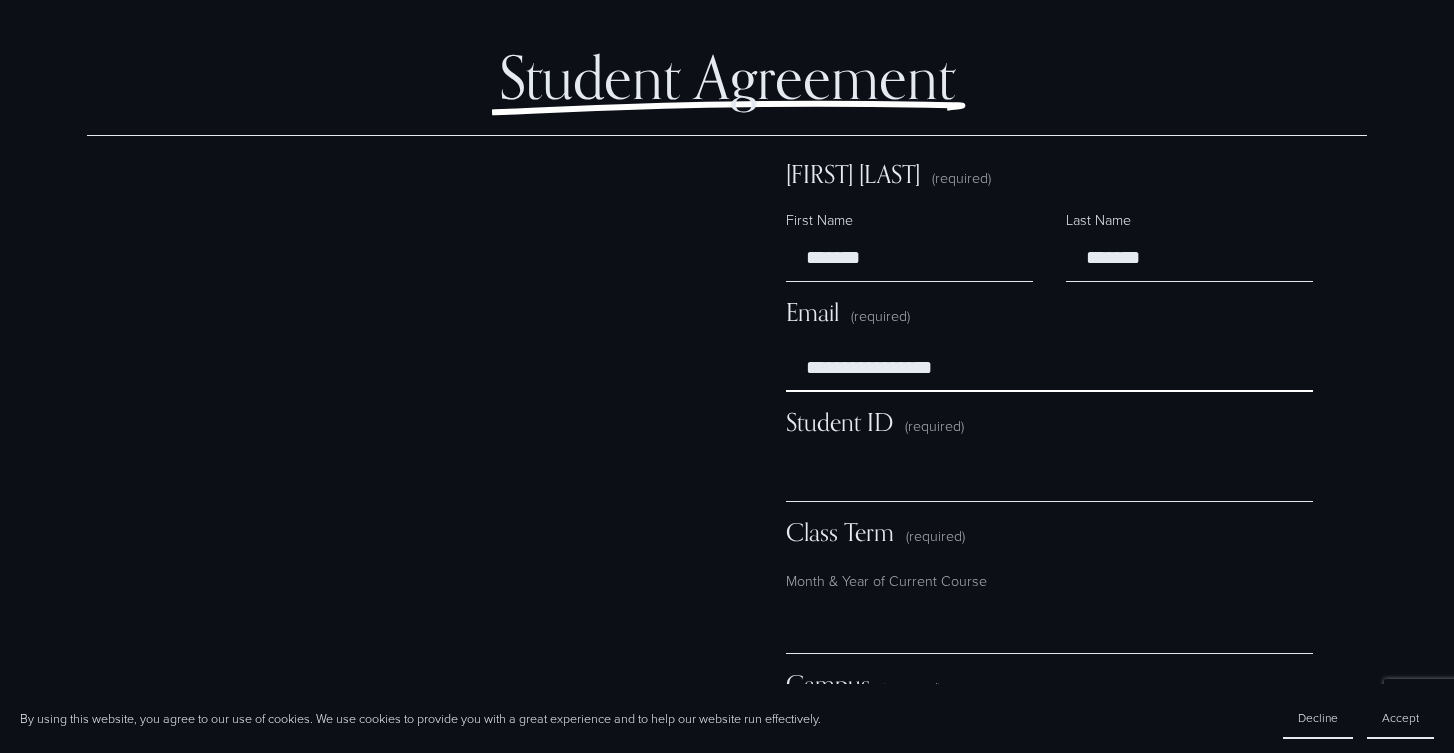 type on "**********" 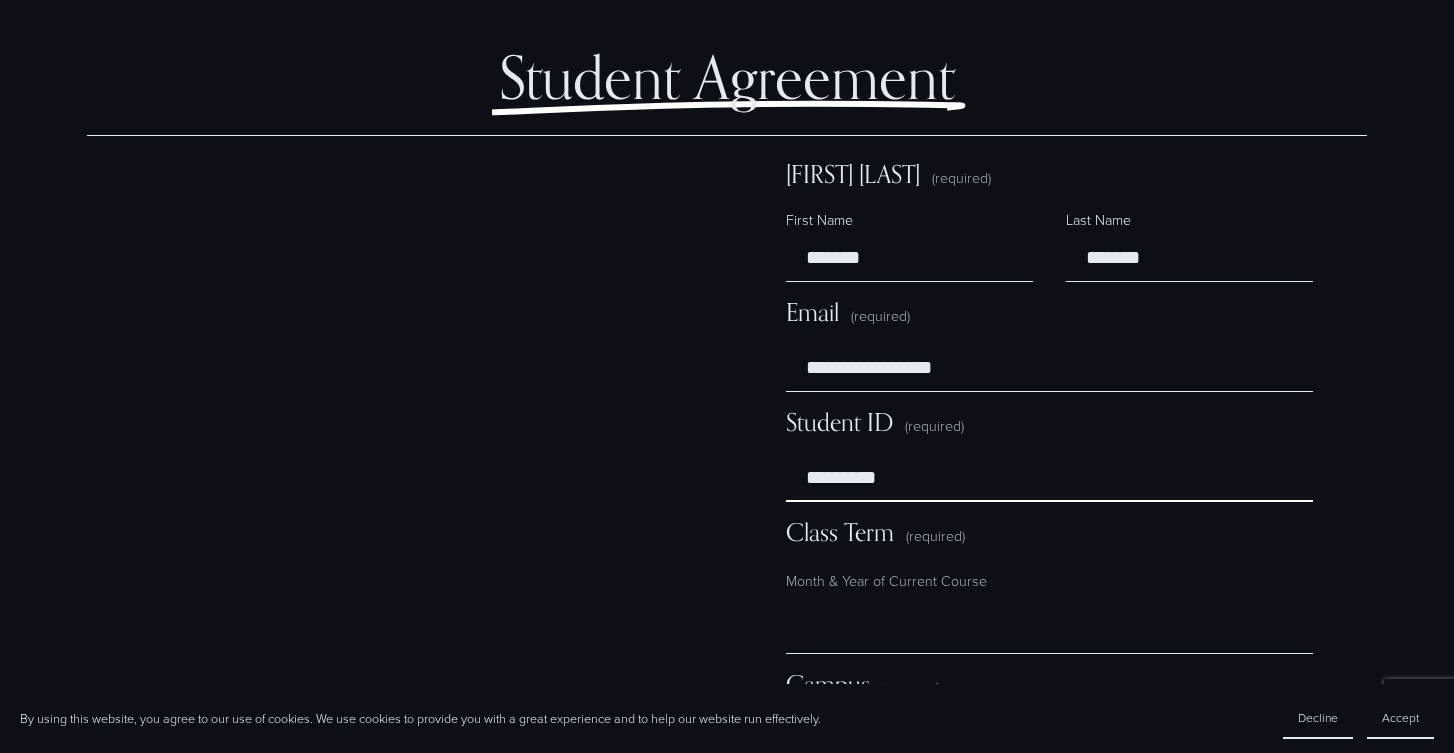 type on "*********" 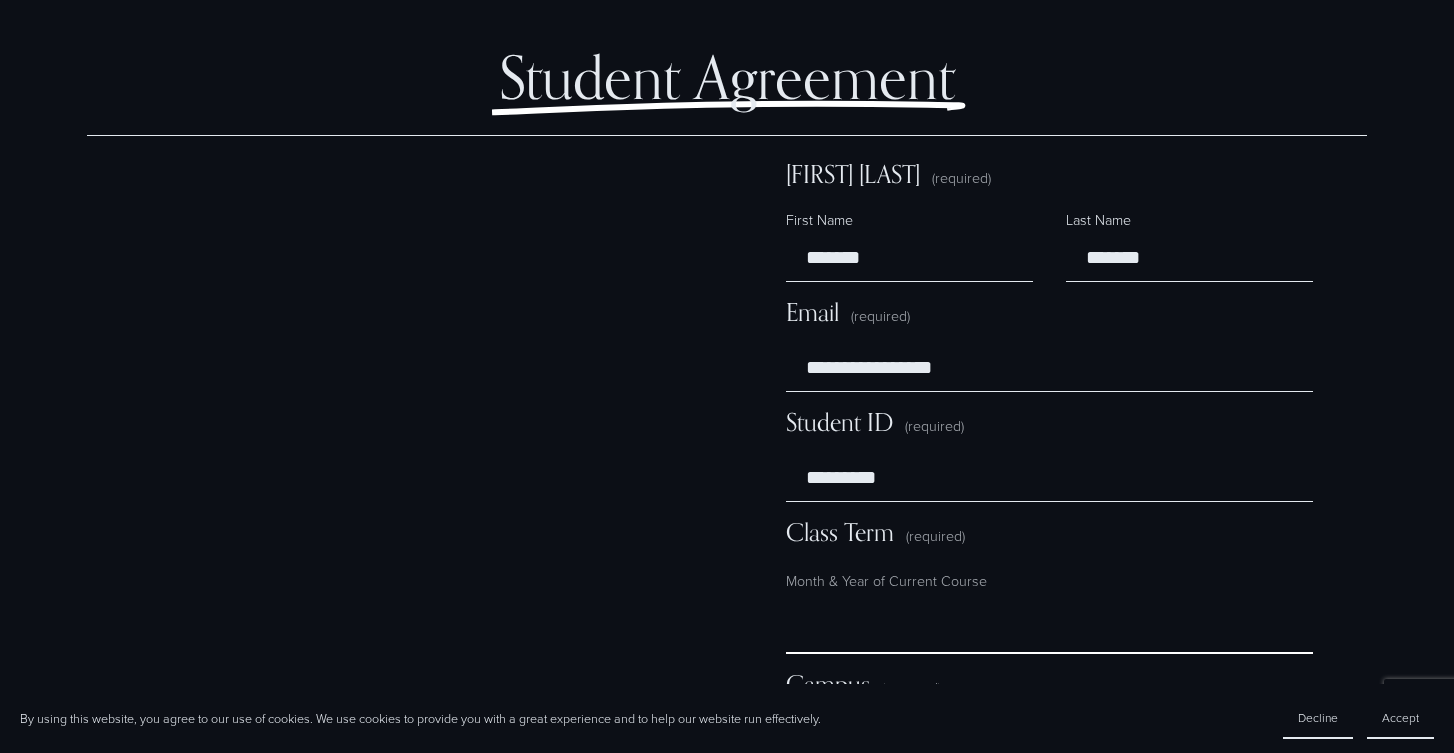 click on "Class Term  (required)" at bounding box center [1049, 630] 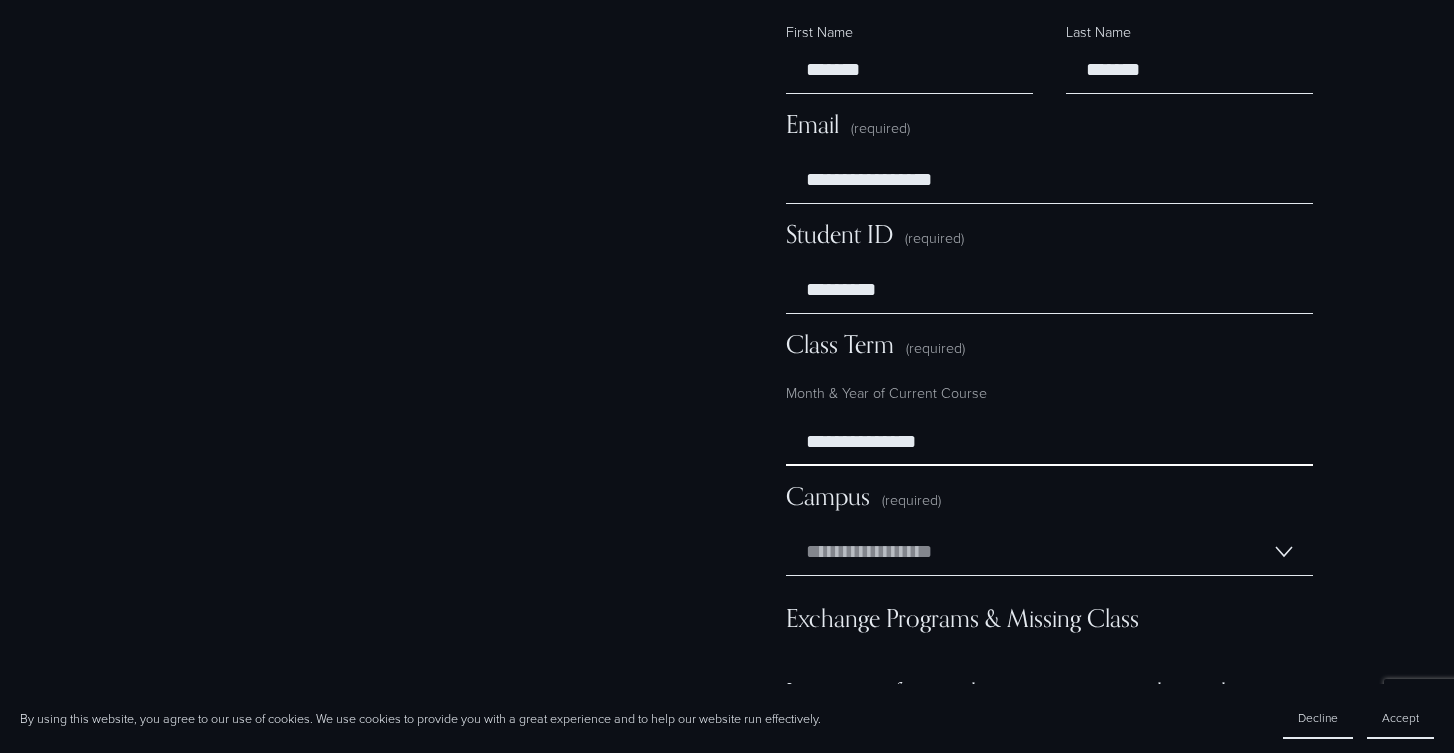 scroll, scrollTop: 11585, scrollLeft: 0, axis: vertical 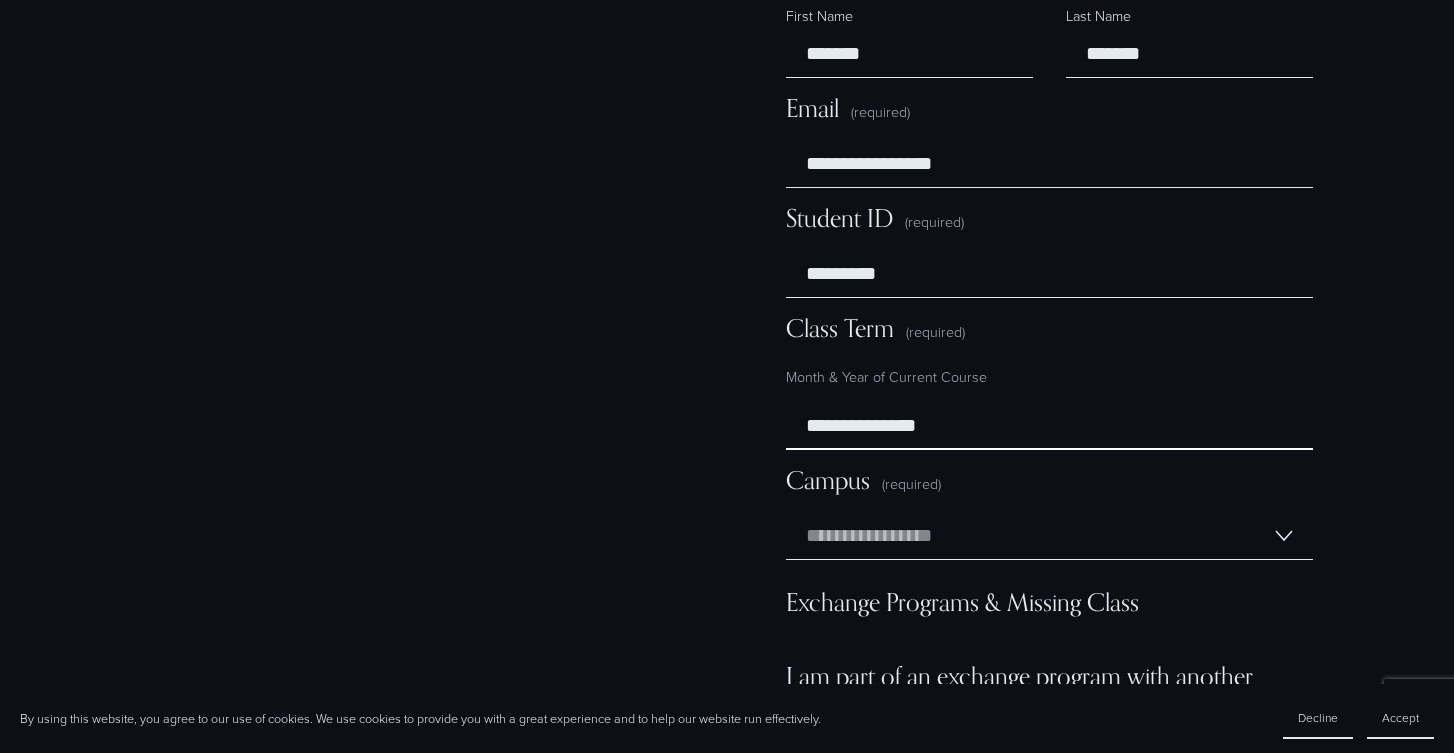 type on "**********" 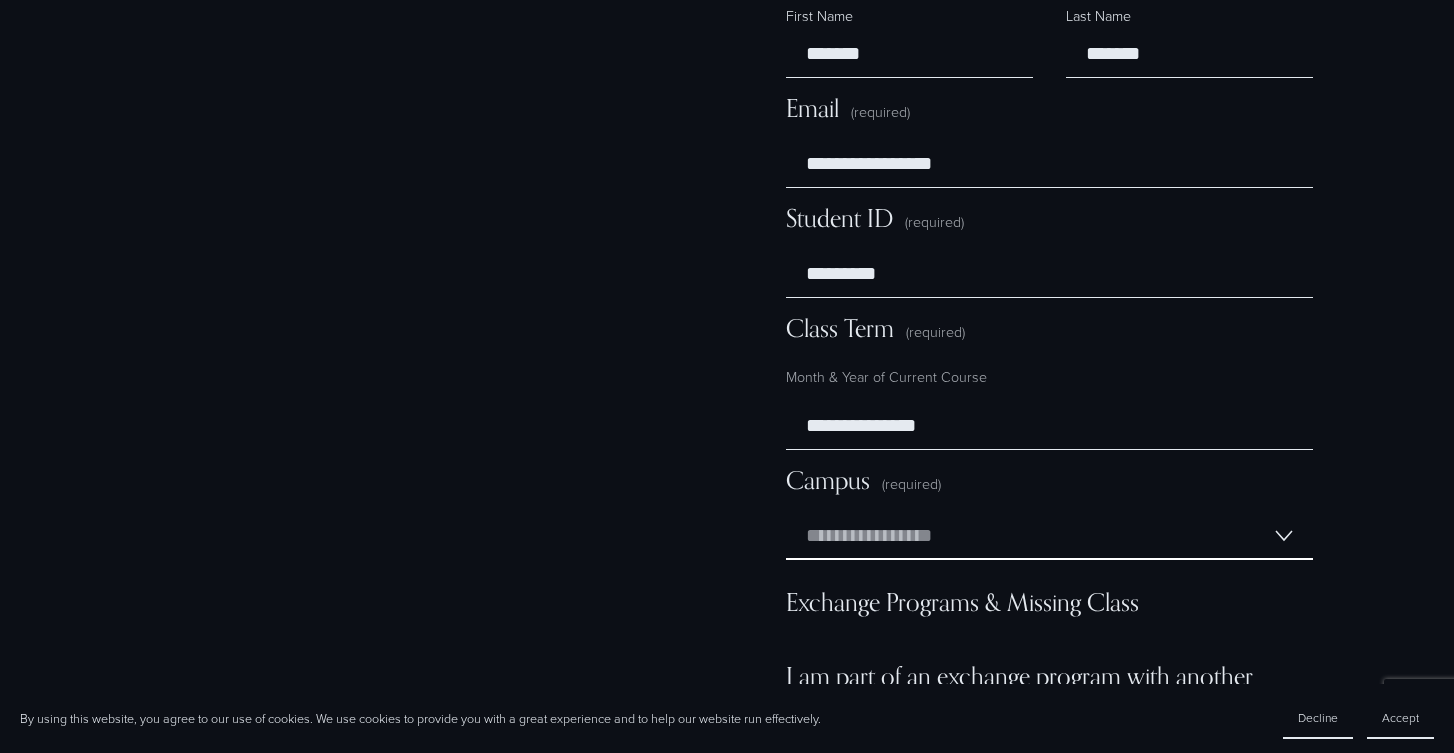 click on "**********" at bounding box center [1049, 536] 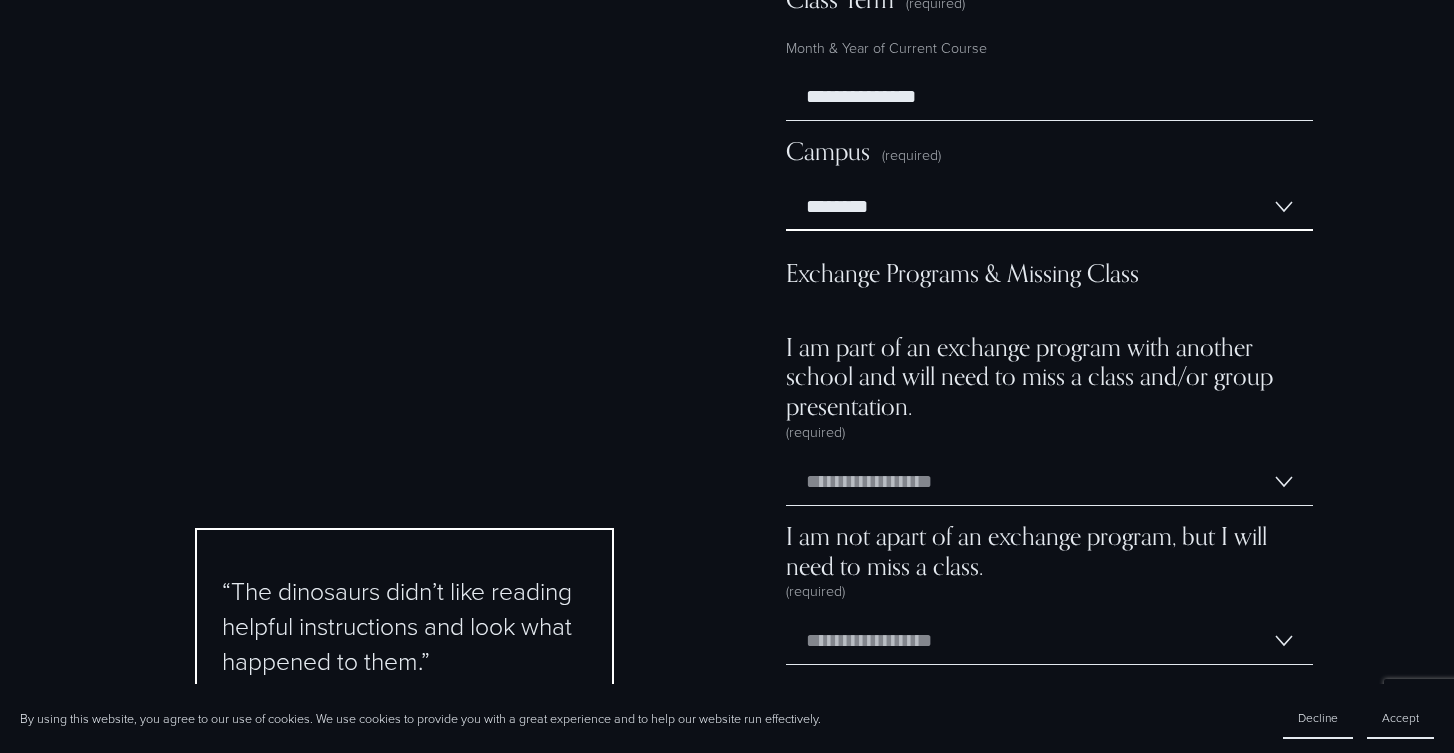 scroll, scrollTop: 11920, scrollLeft: 0, axis: vertical 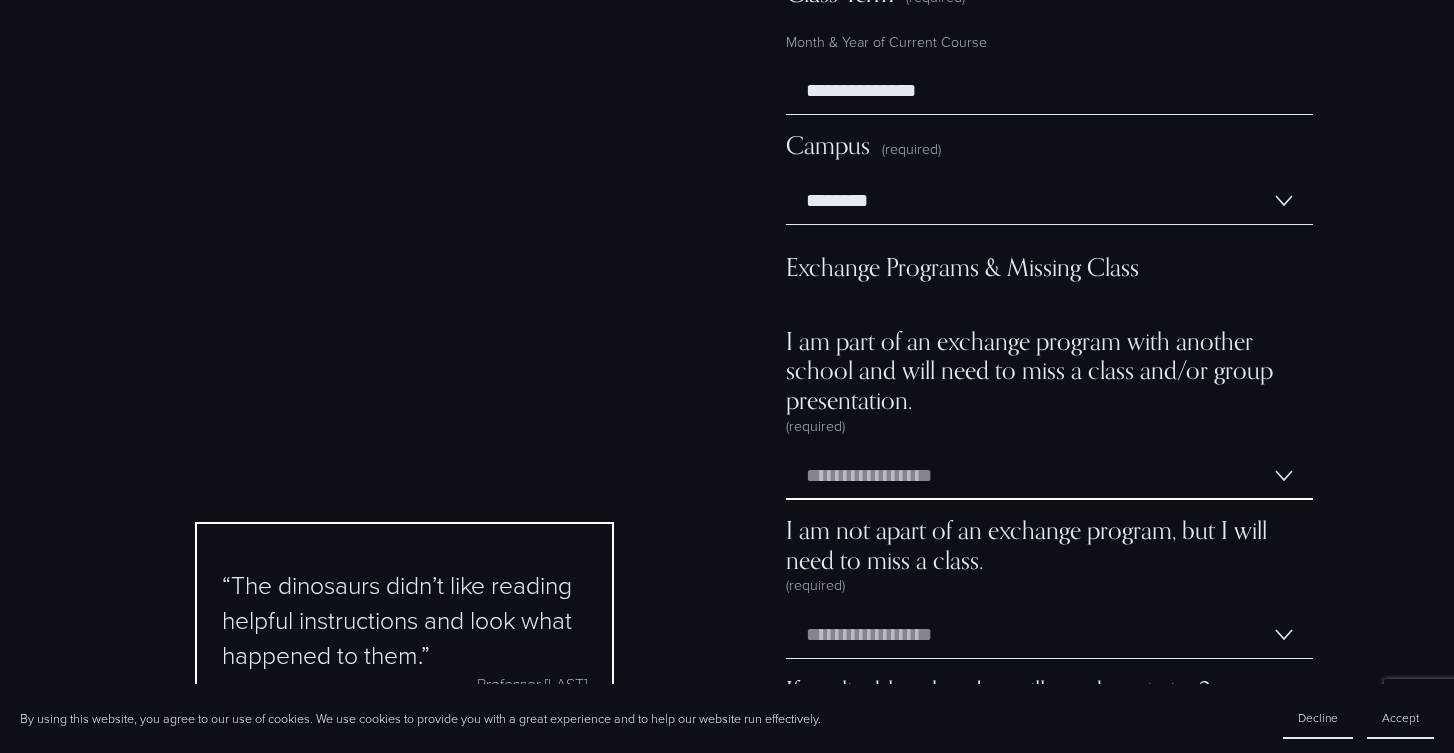 click on "**********" at bounding box center (1049, 476) 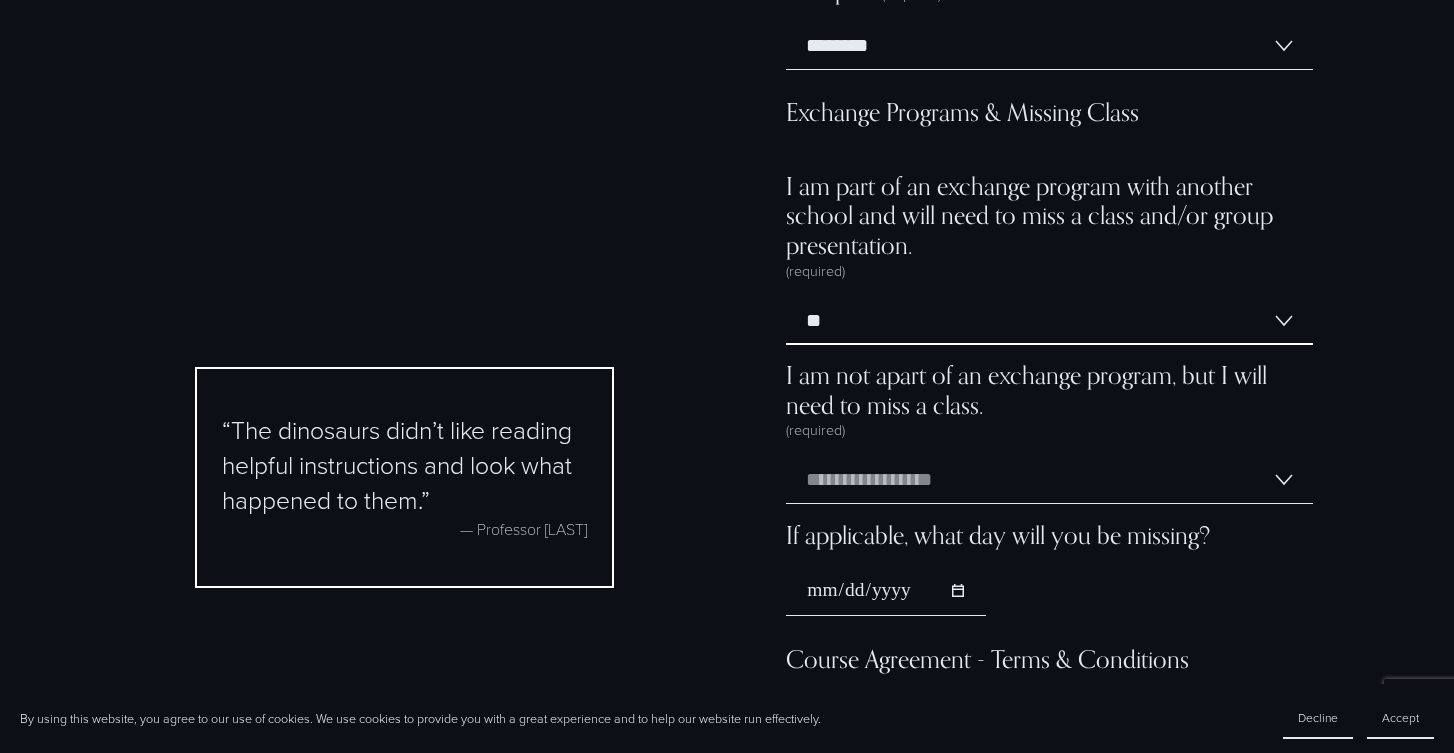 scroll, scrollTop: 12076, scrollLeft: 0, axis: vertical 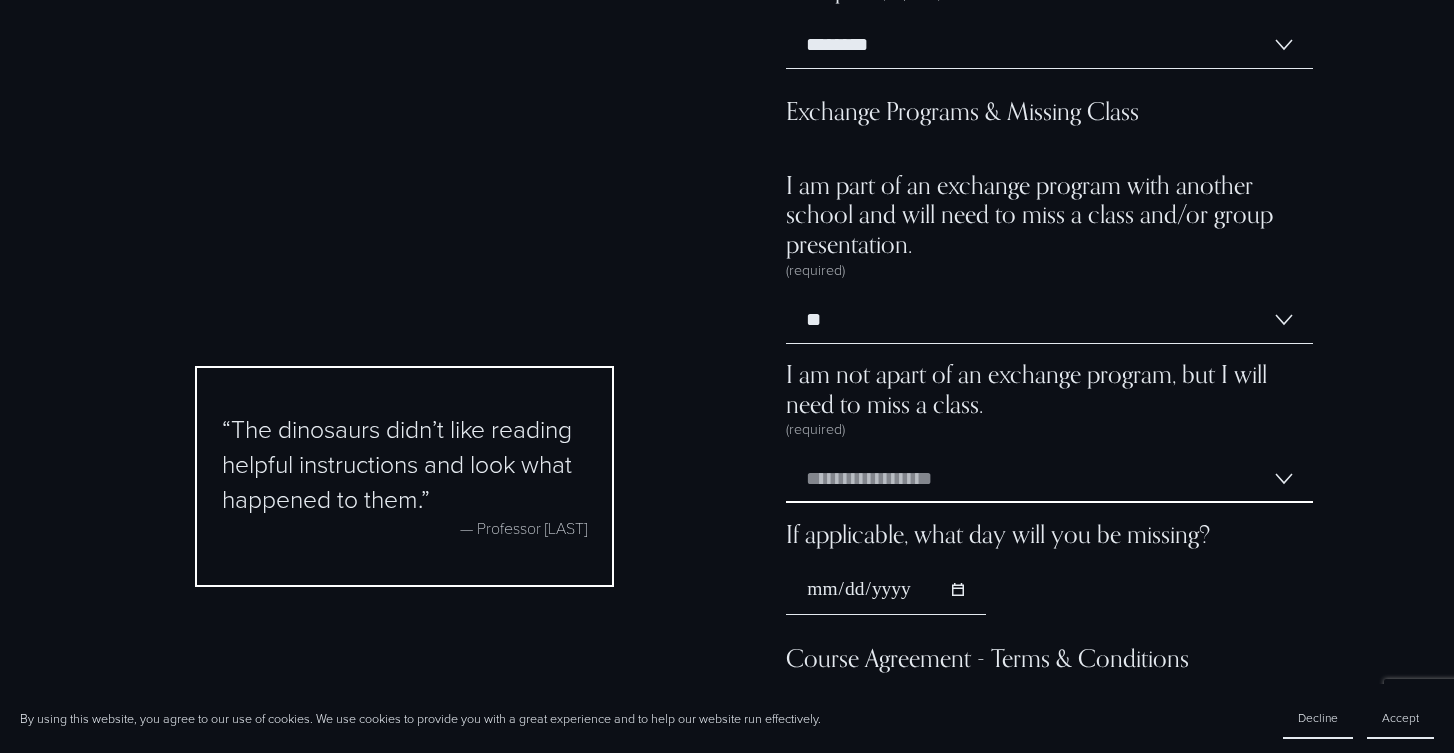 click on "**********" at bounding box center (1049, 479) 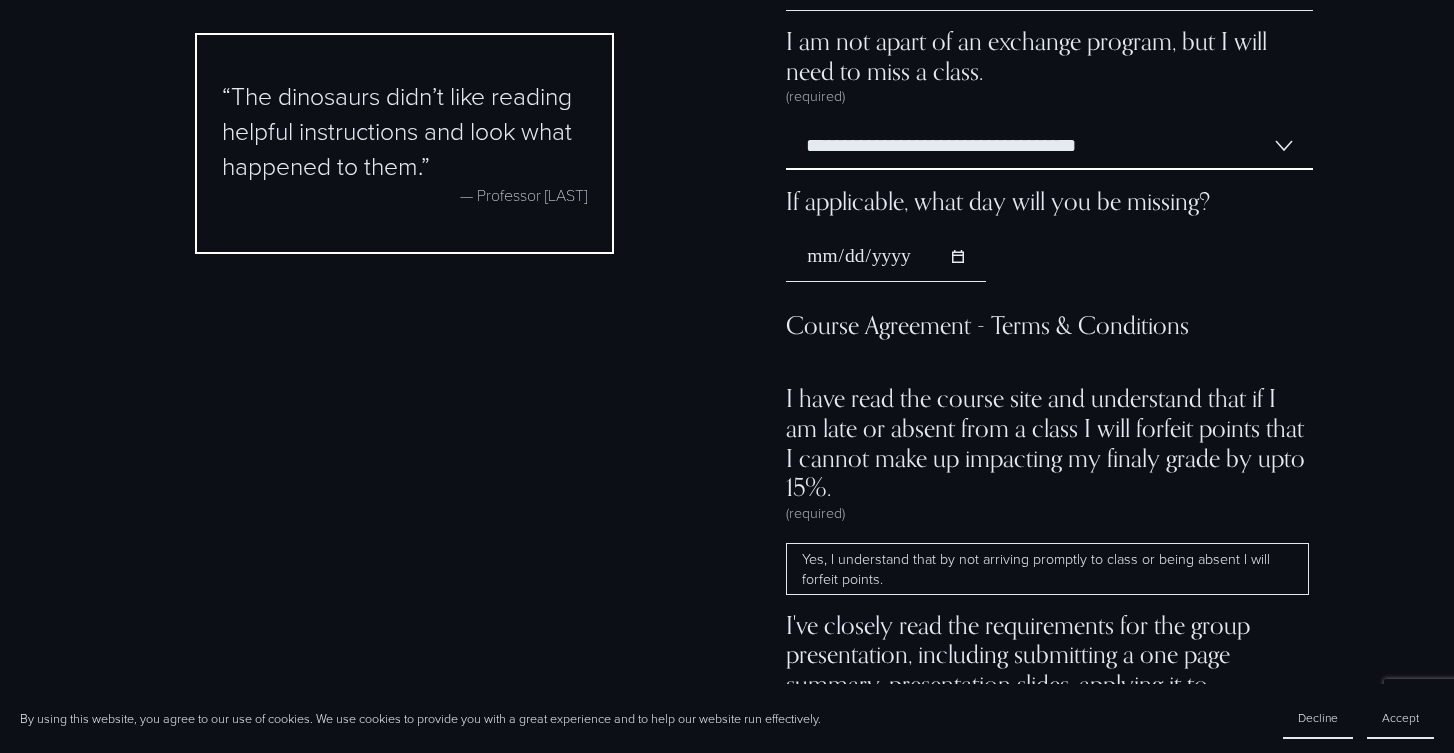 scroll, scrollTop: 12470, scrollLeft: 0, axis: vertical 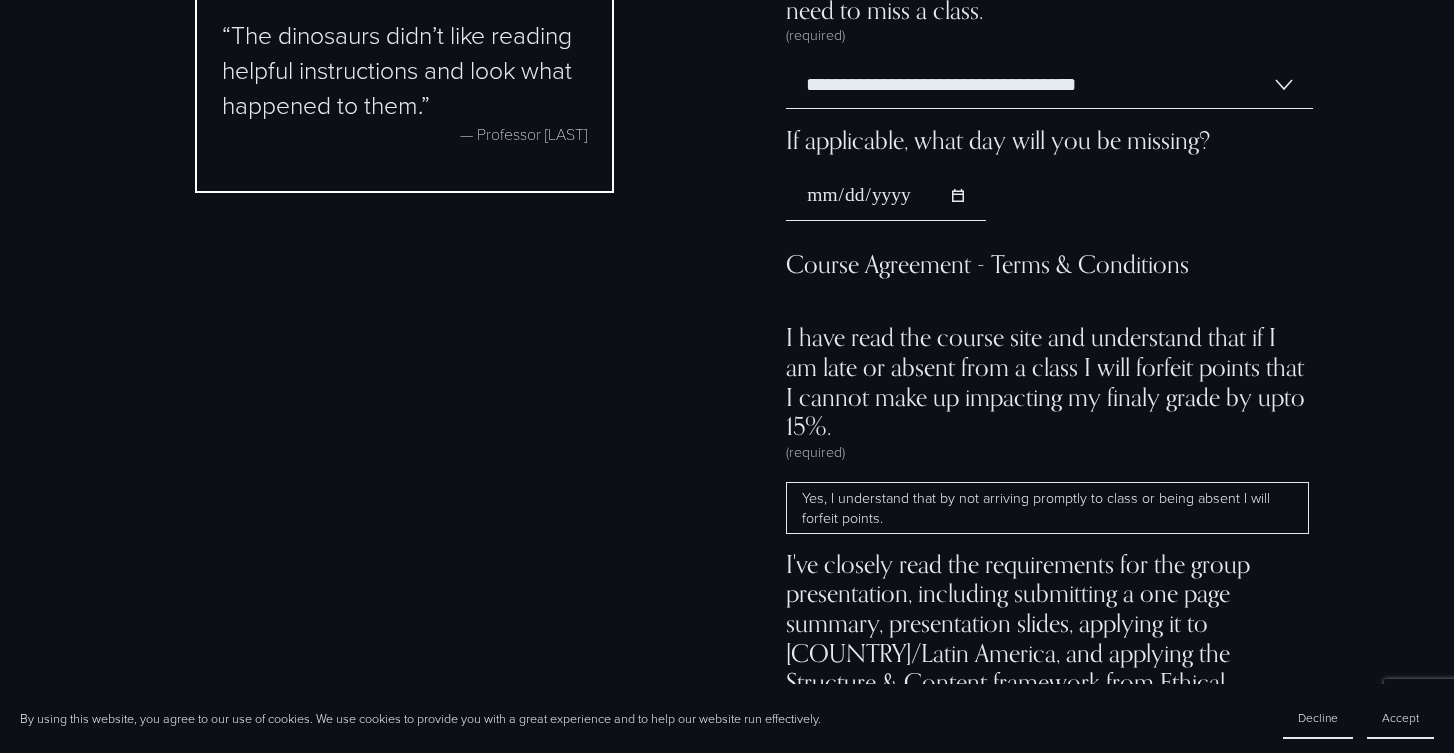 click on "Yes, I understand that by not arriving promptly to class or being absent I will forfeit points." at bounding box center [1047, 508] 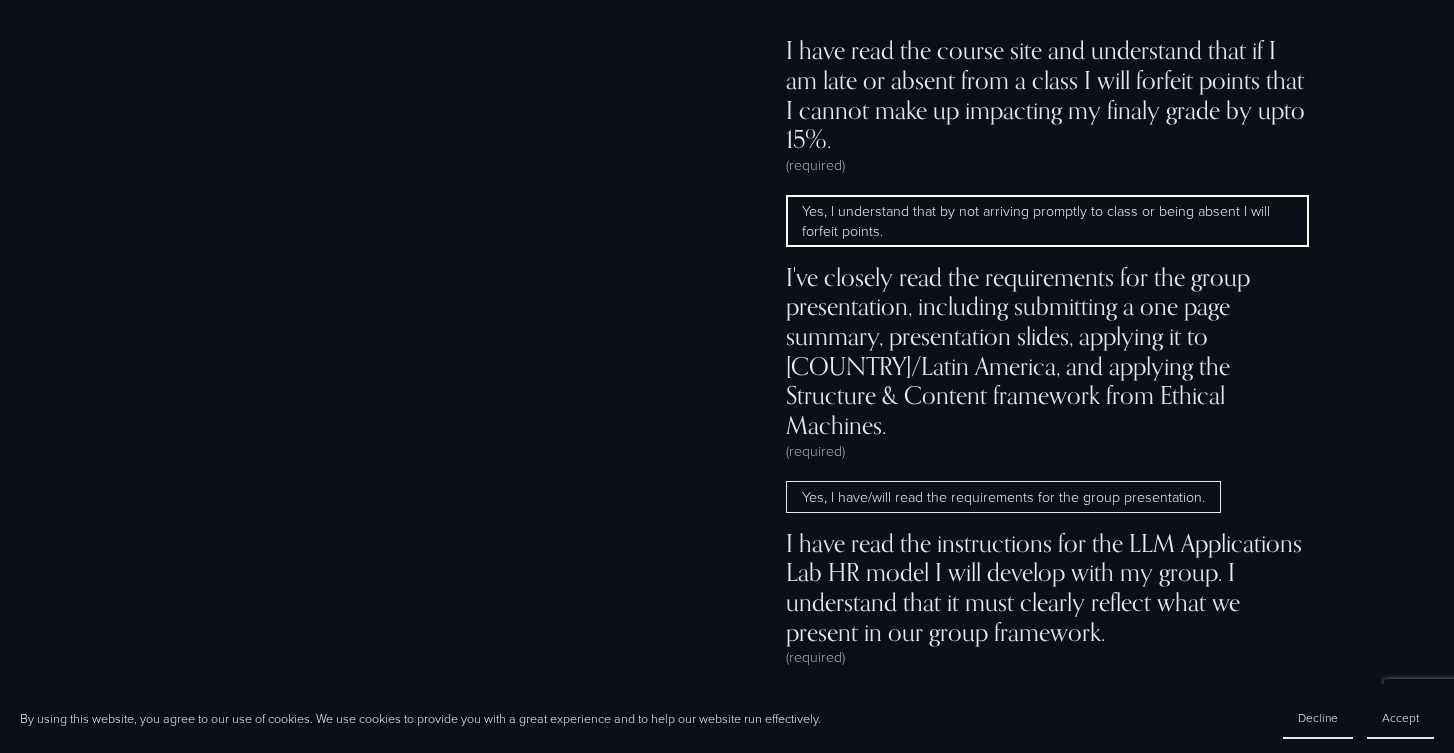 scroll, scrollTop: 12763, scrollLeft: 0, axis: vertical 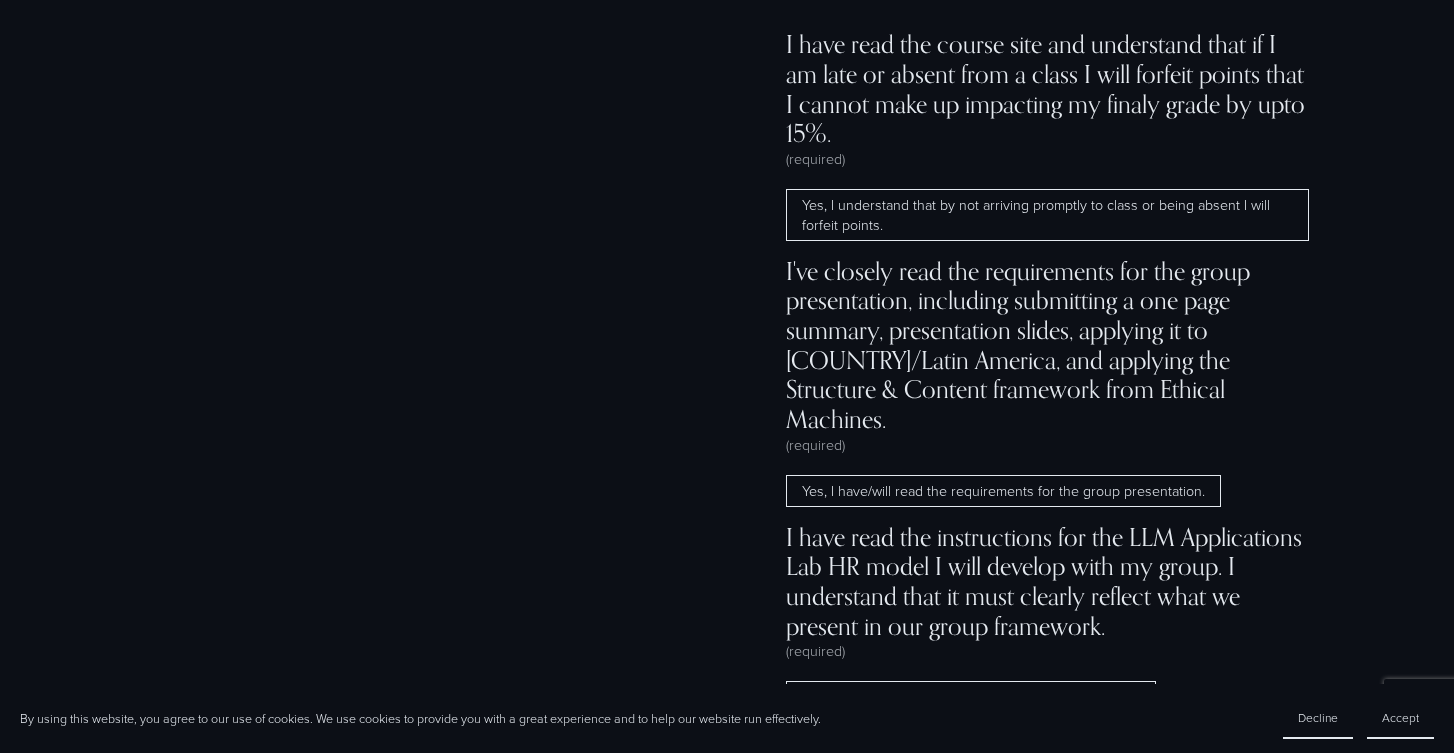 click on "Yes, I have/will read the requirements for the group presentation." at bounding box center [1003, 491] 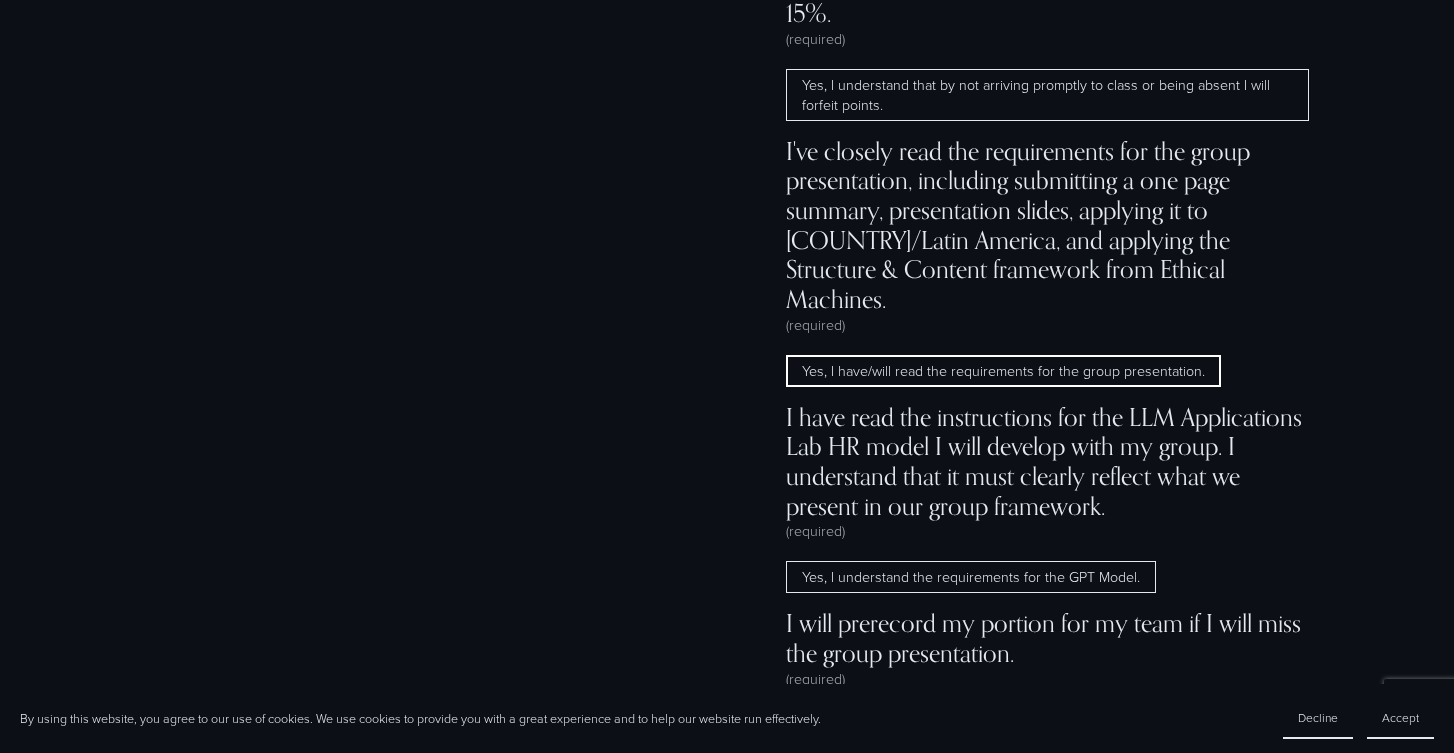 scroll, scrollTop: 12888, scrollLeft: 0, axis: vertical 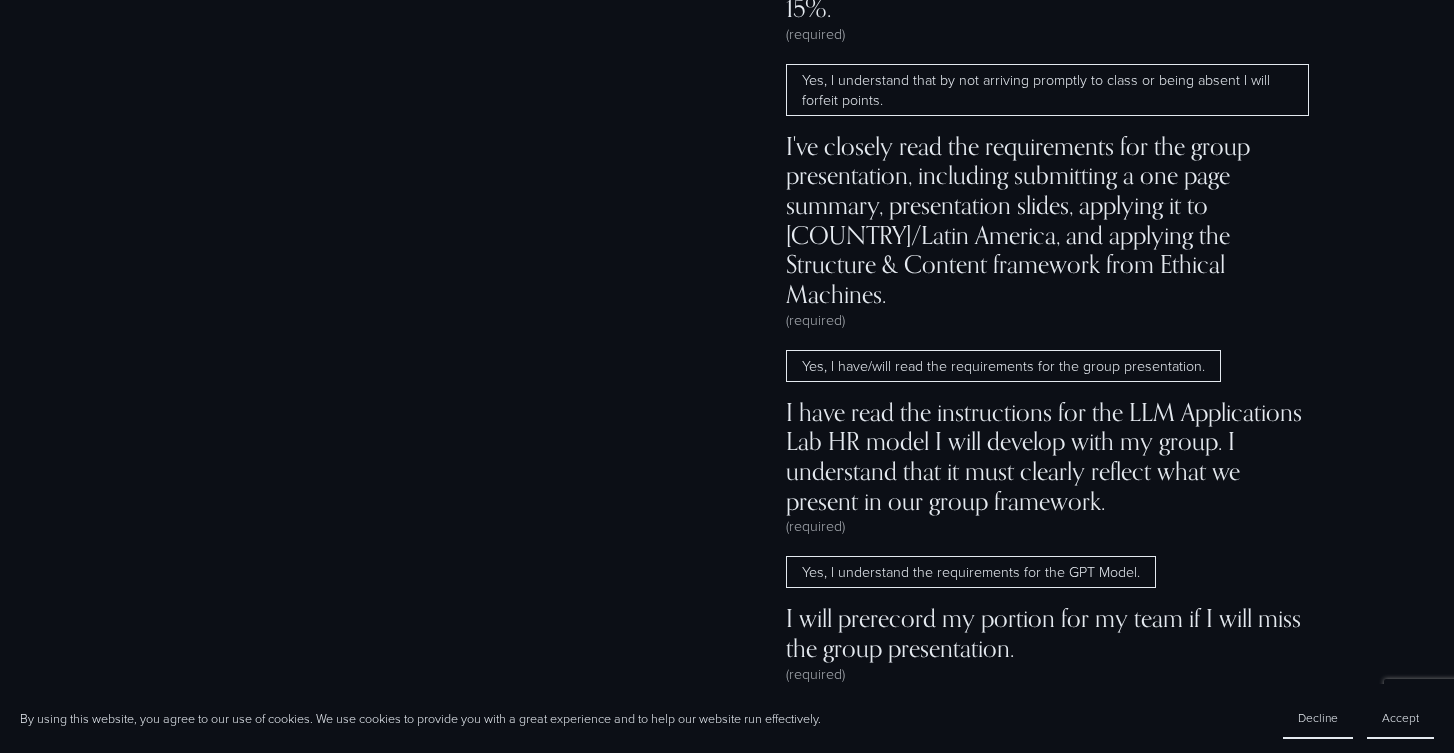 click on "Yes, I understand the requirements for the GPT Model." at bounding box center (971, 572) 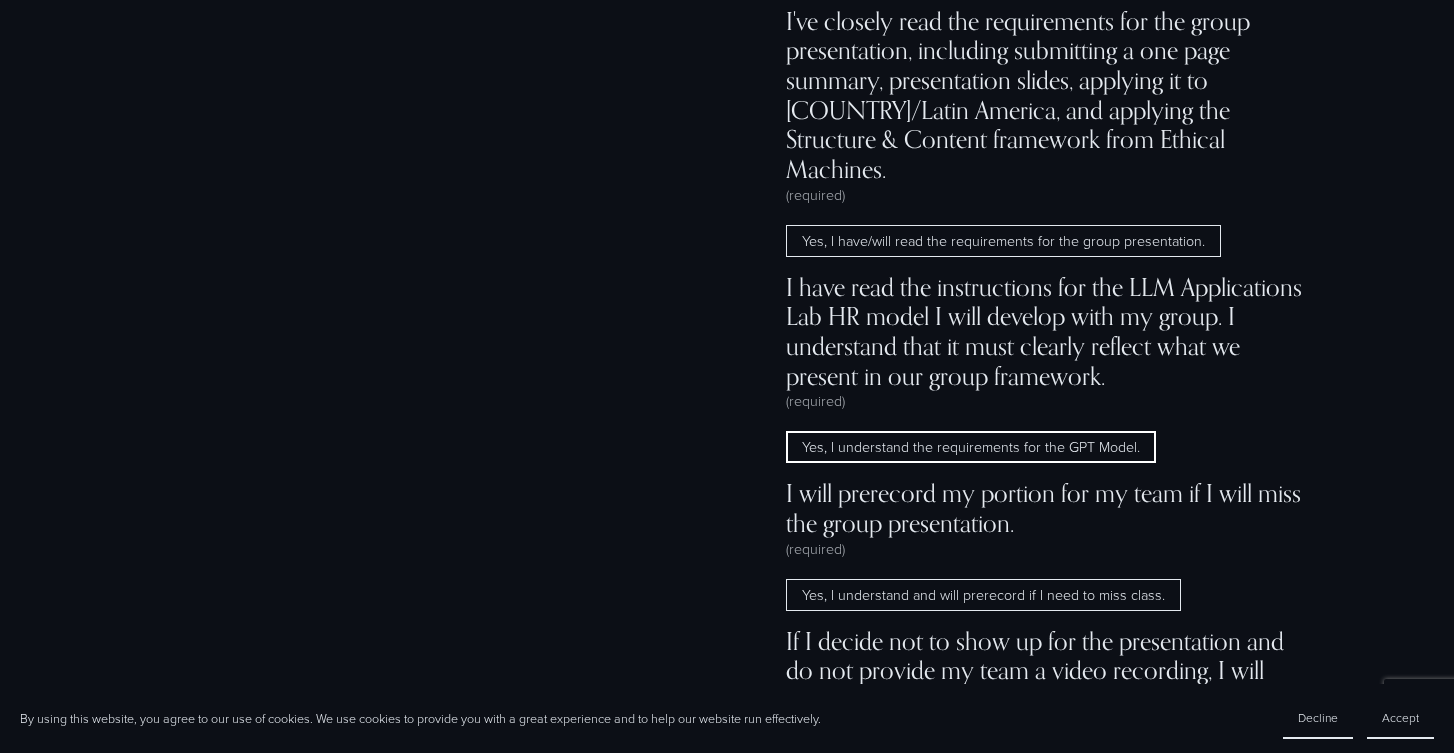 scroll, scrollTop: 13017, scrollLeft: 0, axis: vertical 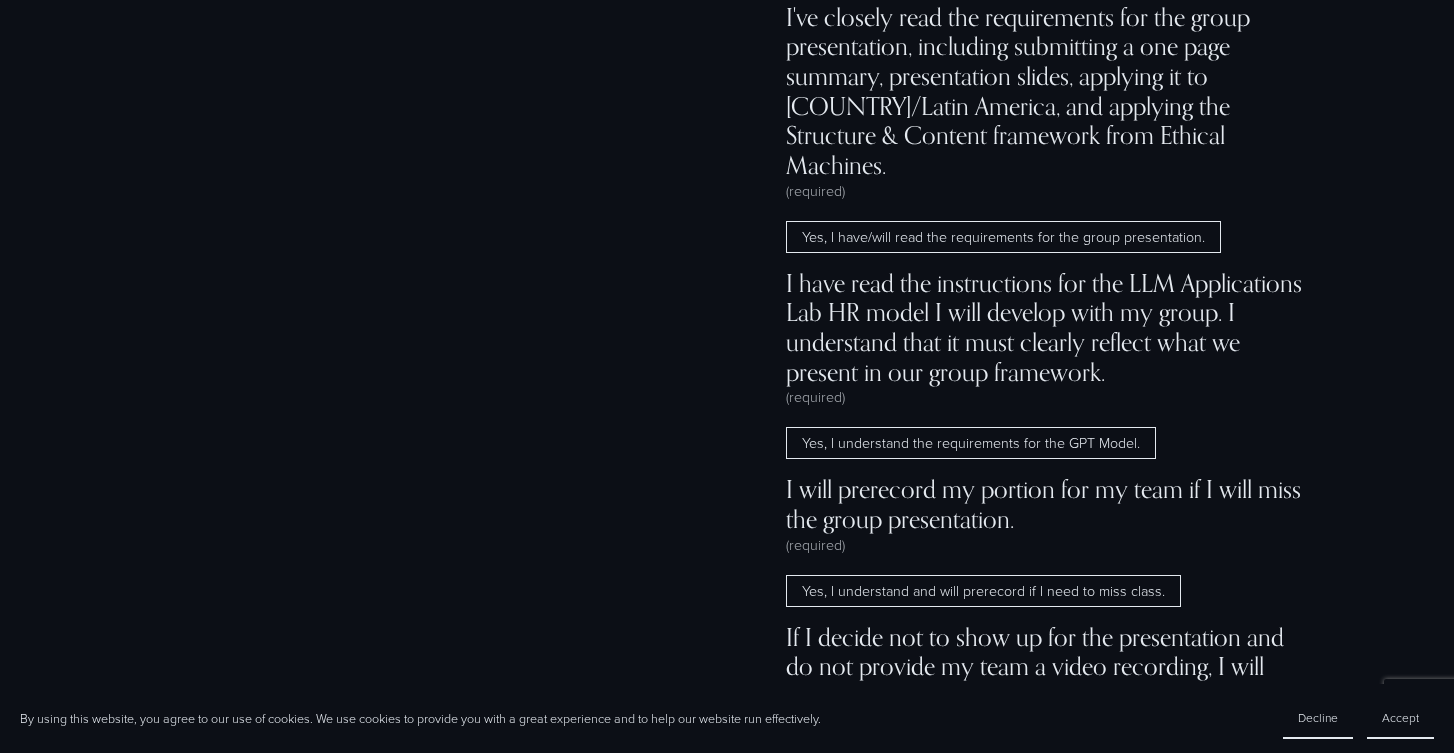click on "Yes, I understand and will prerecord if I need to miss class." at bounding box center [983, 591] 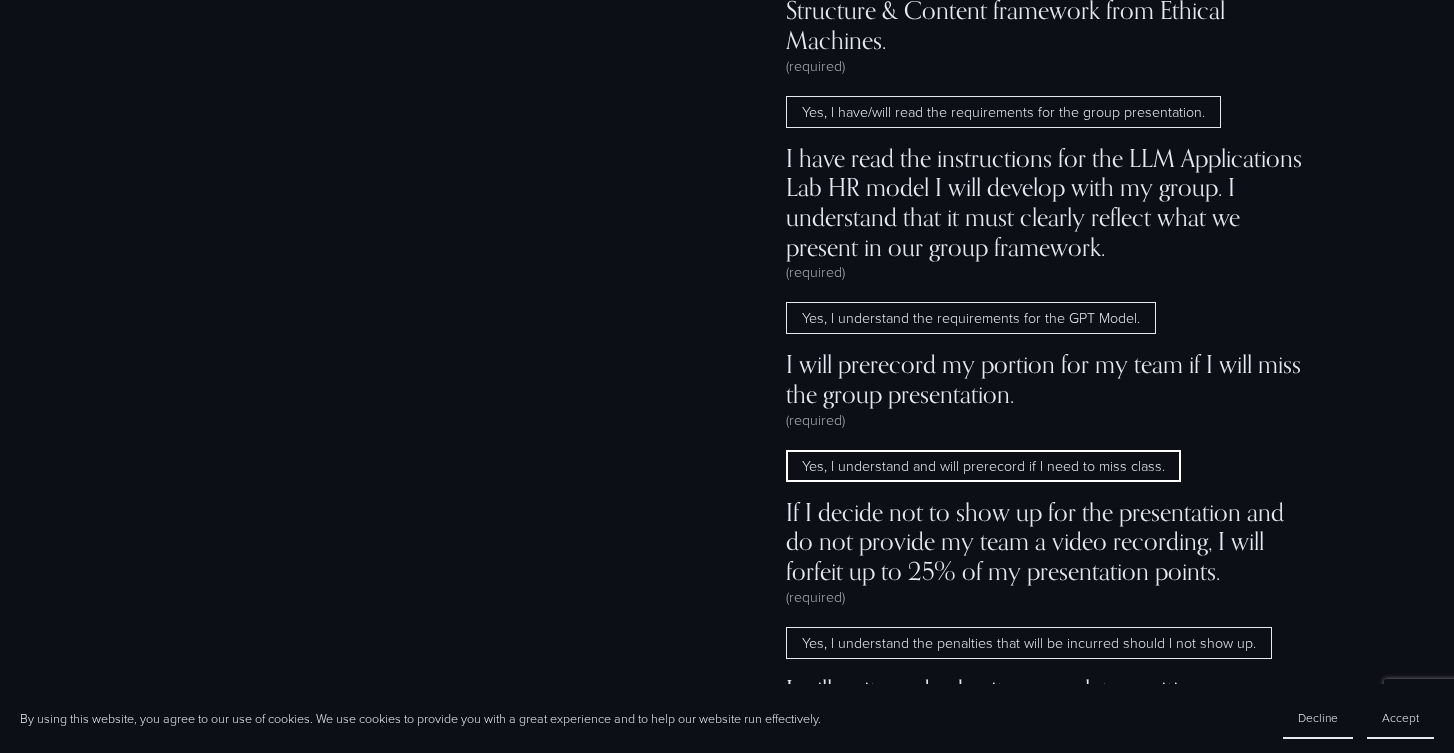 scroll, scrollTop: 13145, scrollLeft: 0, axis: vertical 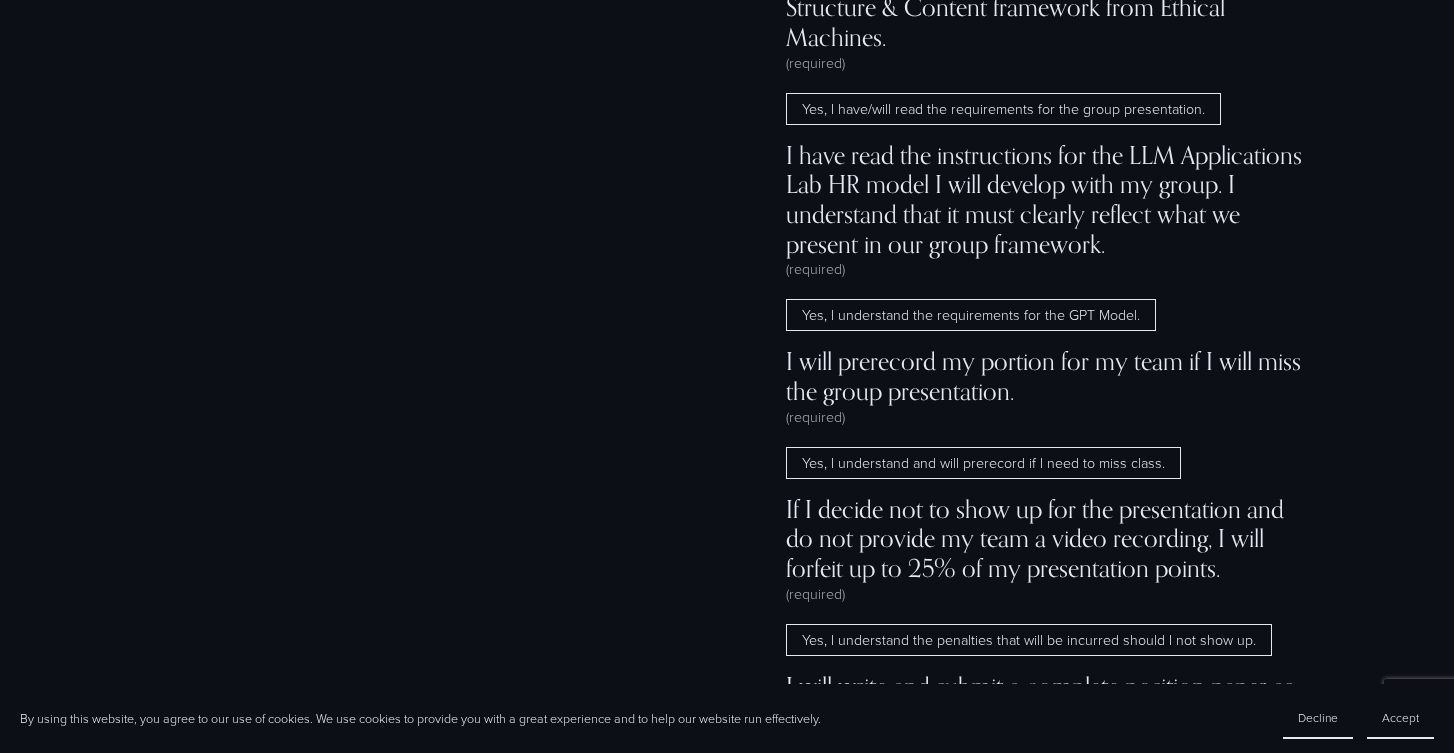 click on "Yes, I understand the penalties that will be incurred should I not show up." at bounding box center (1029, 640) 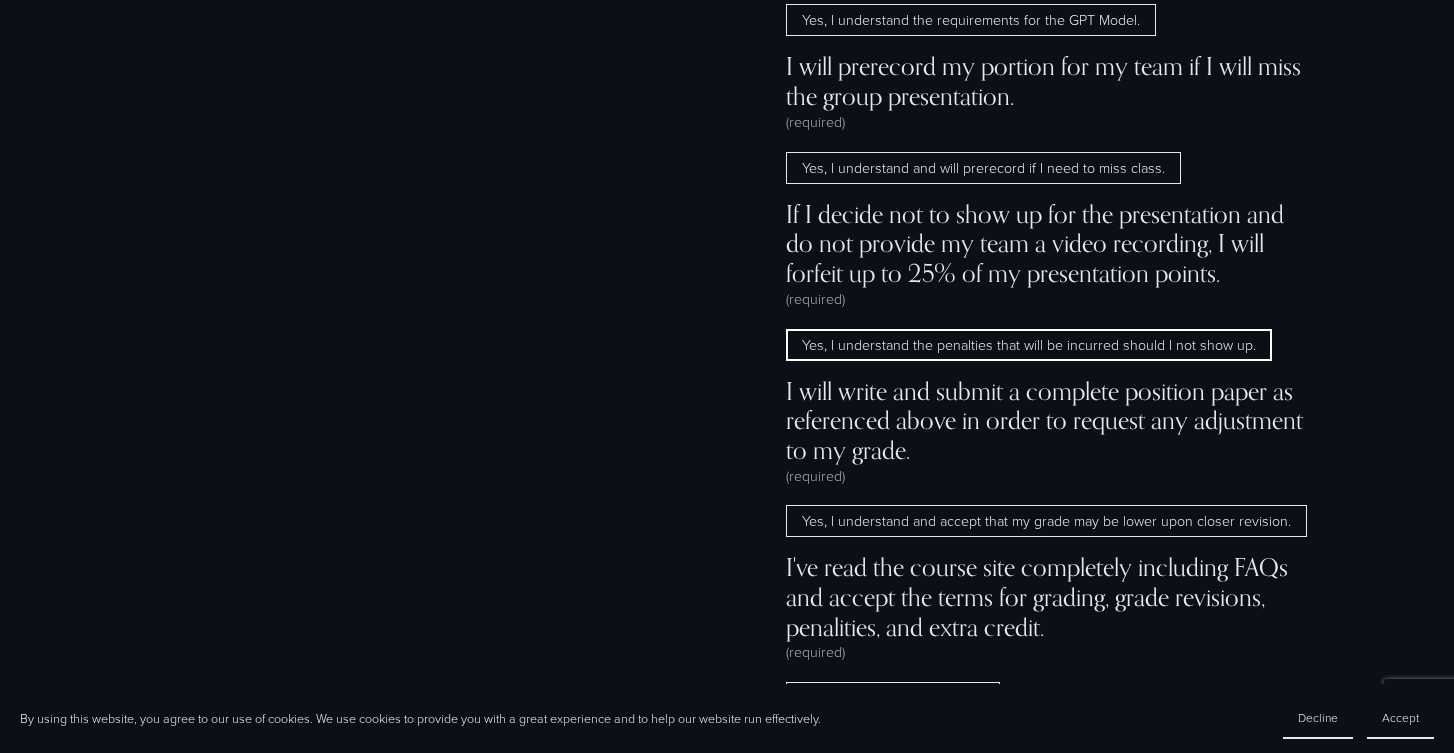 scroll, scrollTop: 13444, scrollLeft: 0, axis: vertical 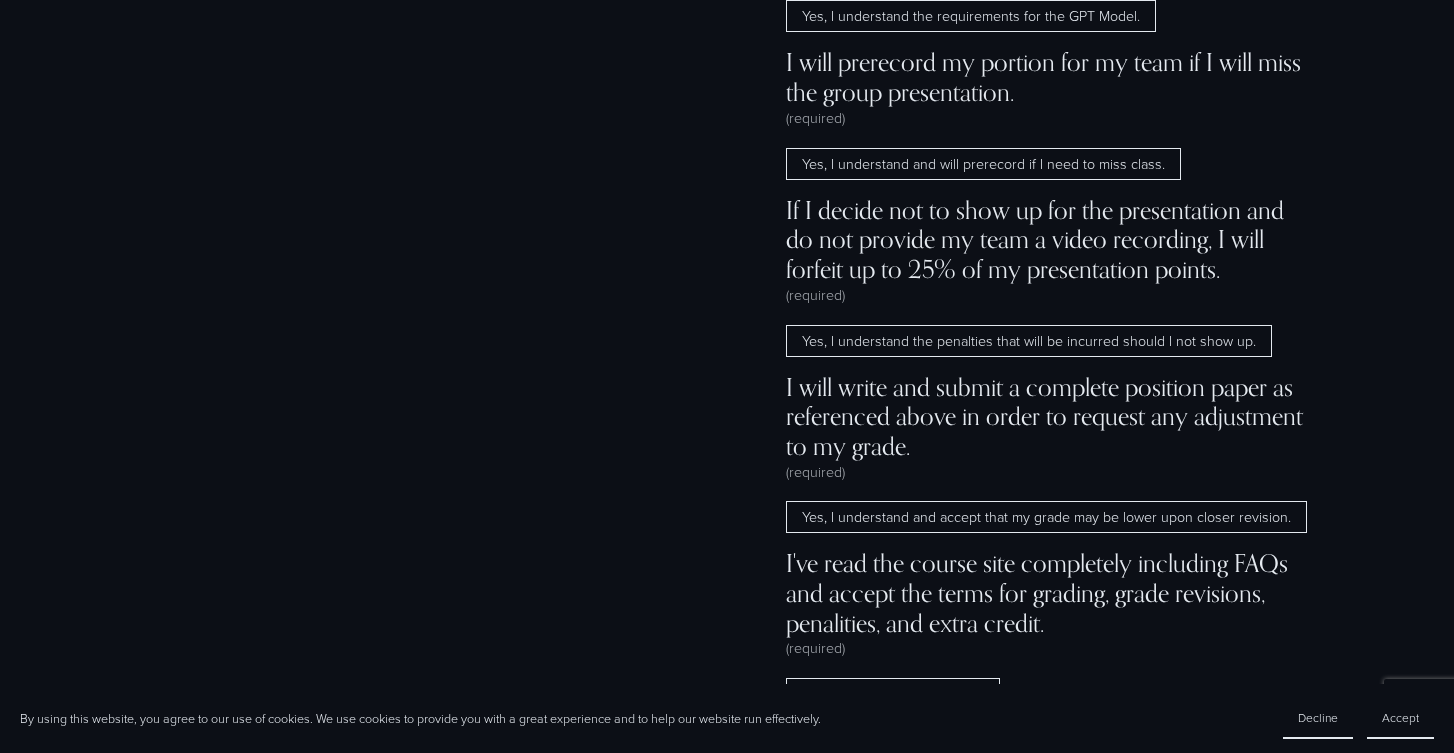 click on "Yes, I understand and accept that my grade may be lower upon closer revision." at bounding box center (1046, 517) 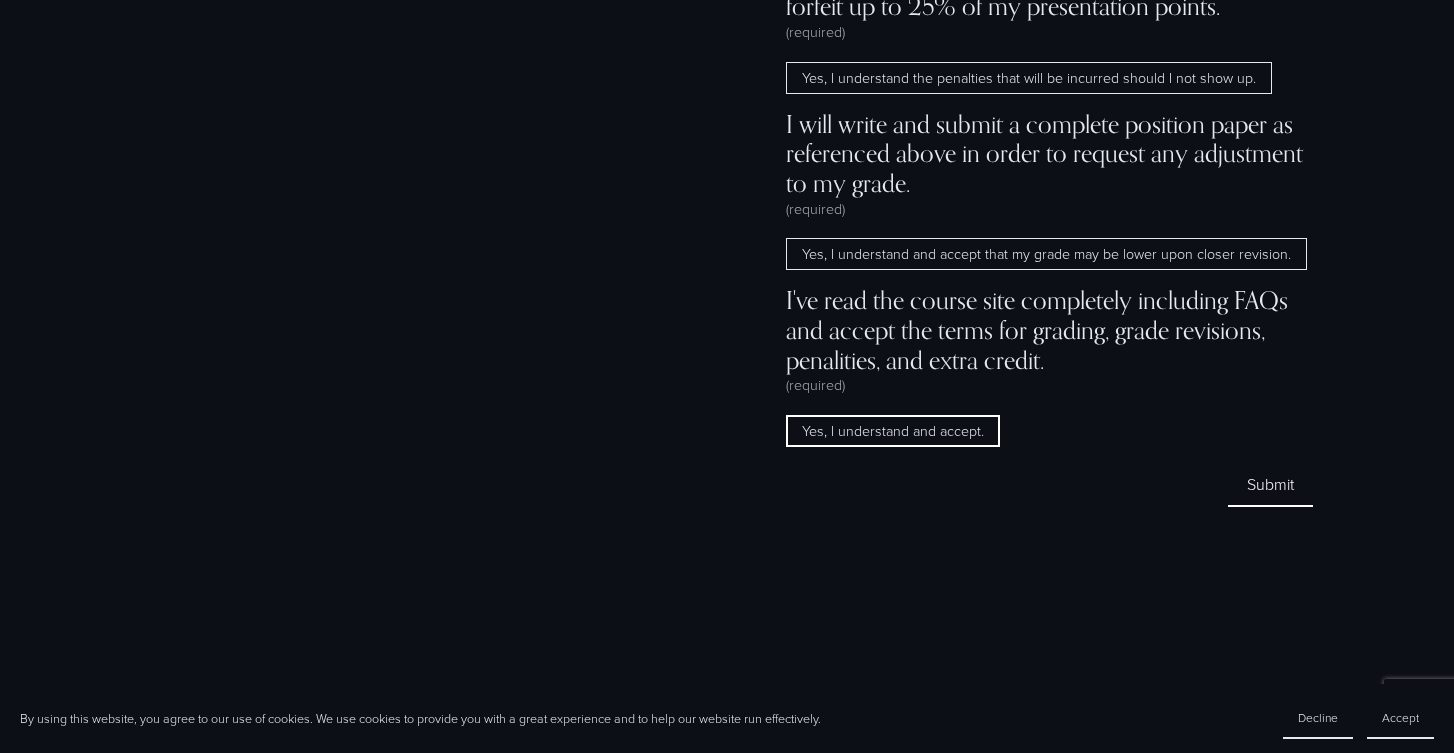 scroll, scrollTop: 13736, scrollLeft: 0, axis: vertical 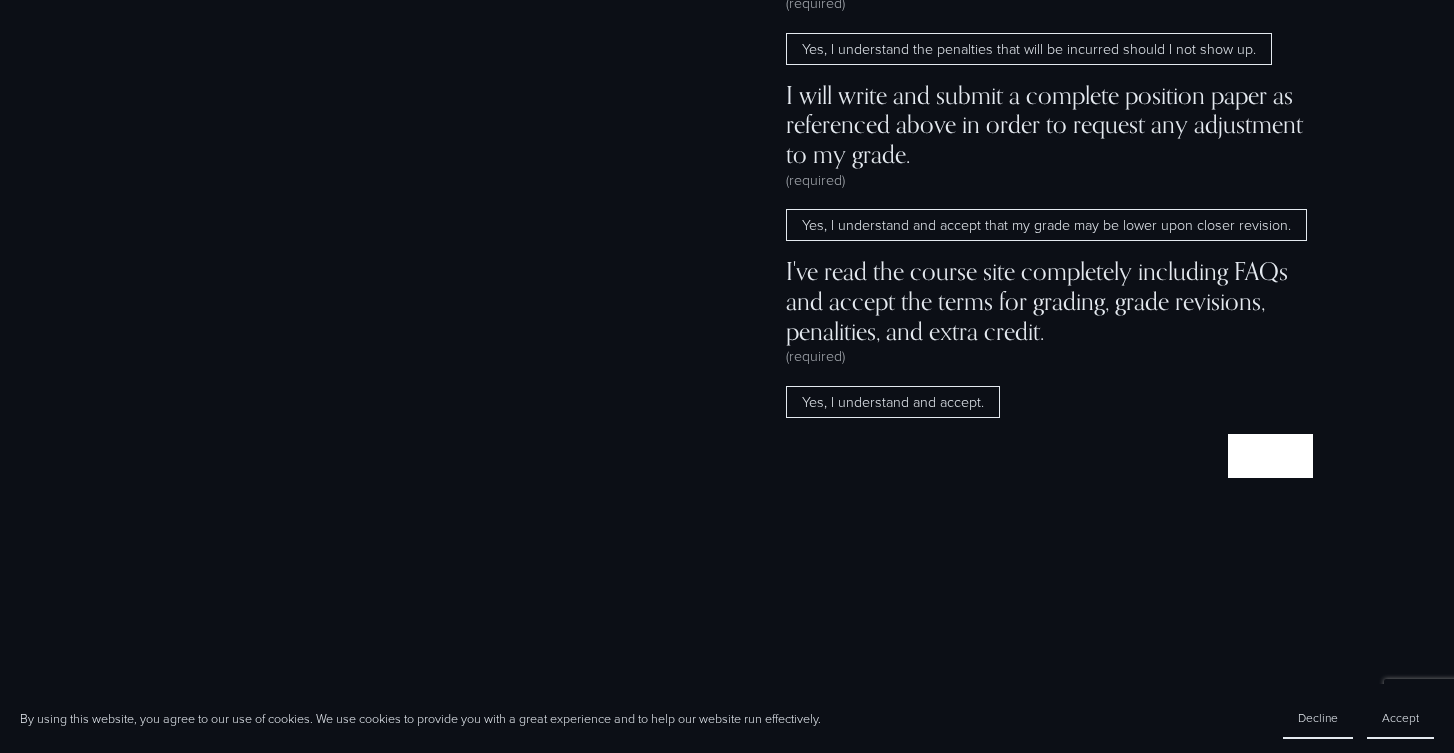 click on "Submit Submit" at bounding box center [1270, 455] 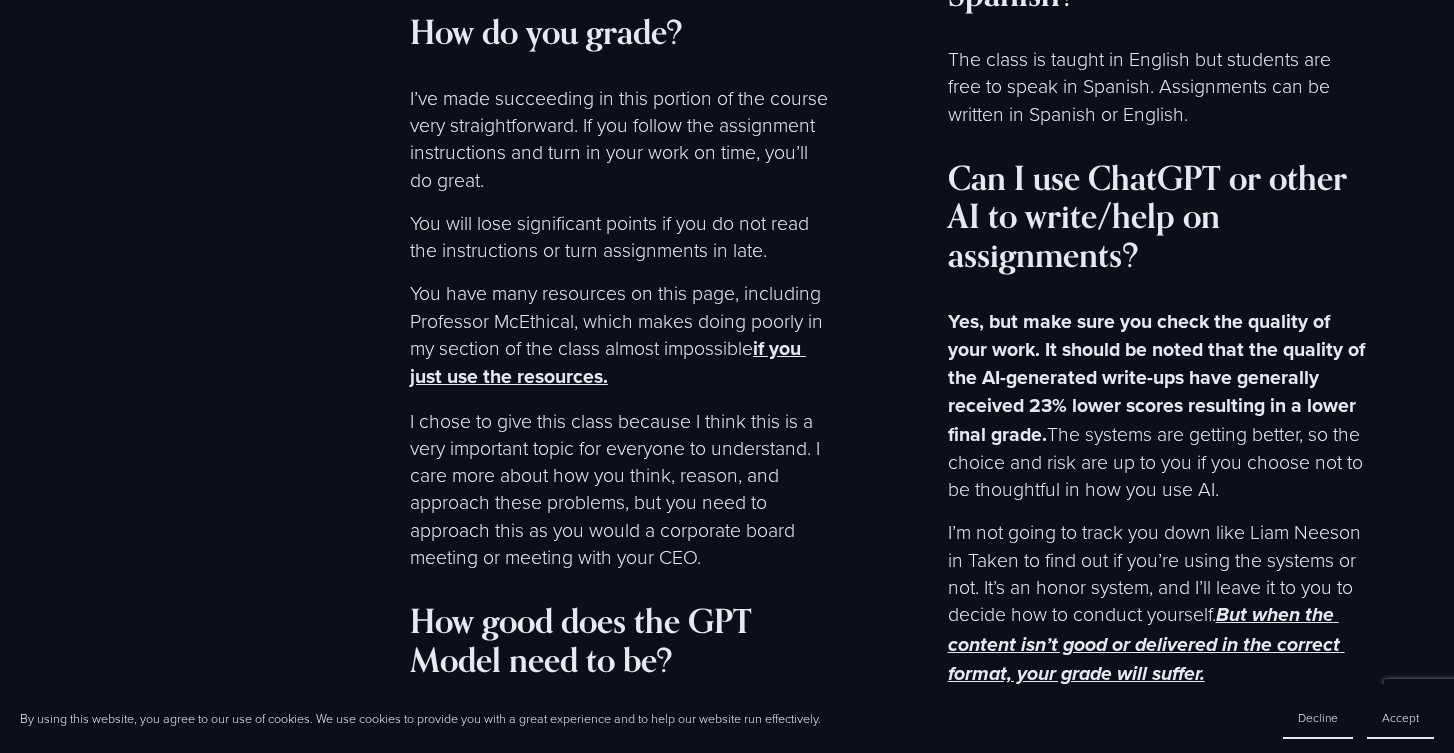 scroll, scrollTop: 10344, scrollLeft: 0, axis: vertical 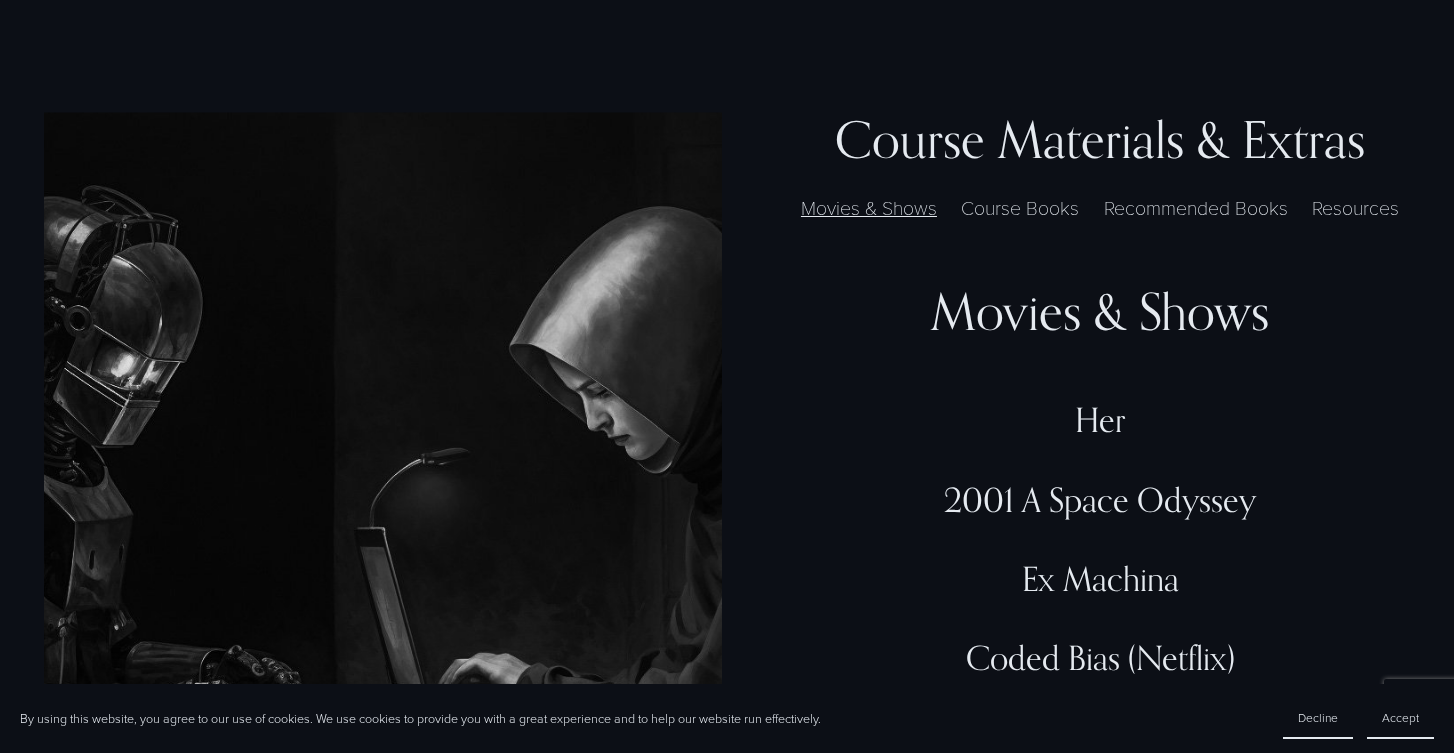 click on "Course Books" at bounding box center [1020, 207] 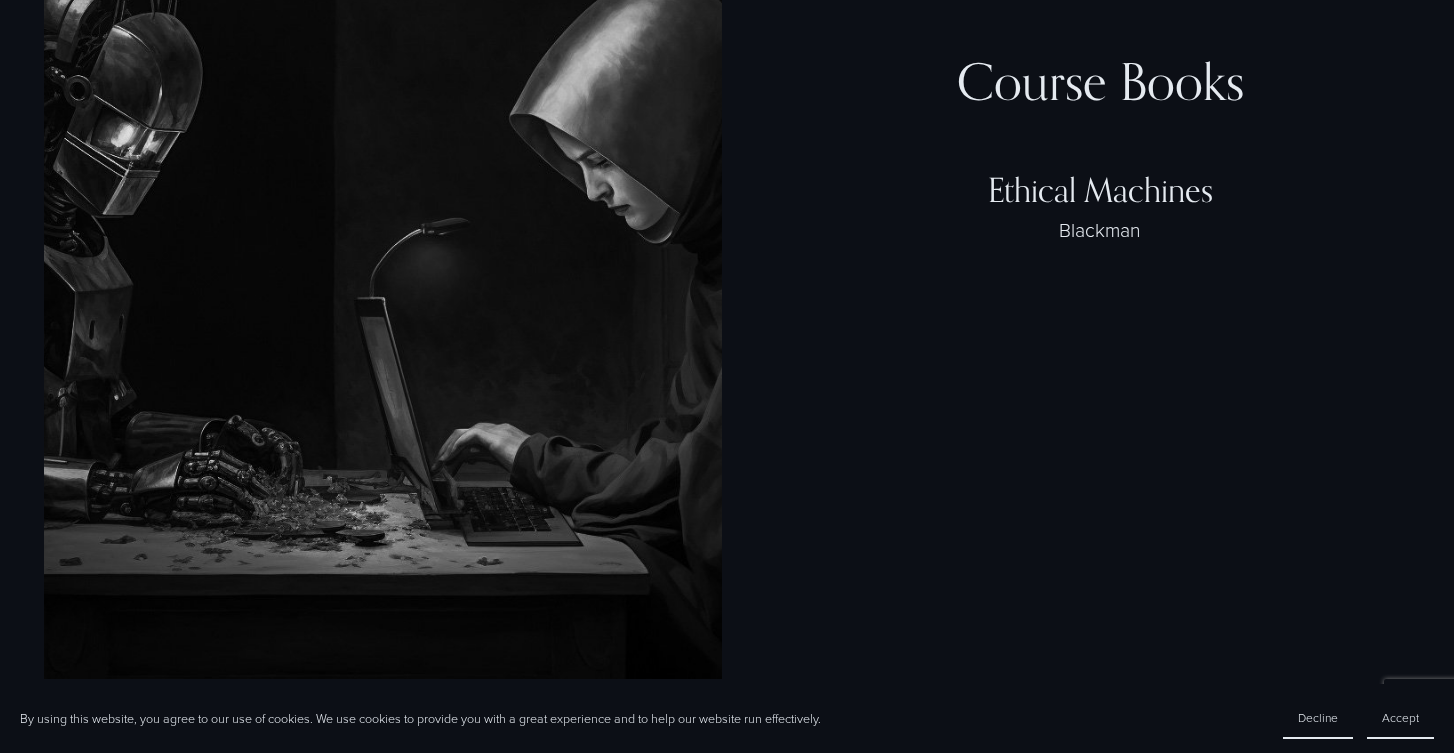 scroll, scrollTop: 4736, scrollLeft: 0, axis: vertical 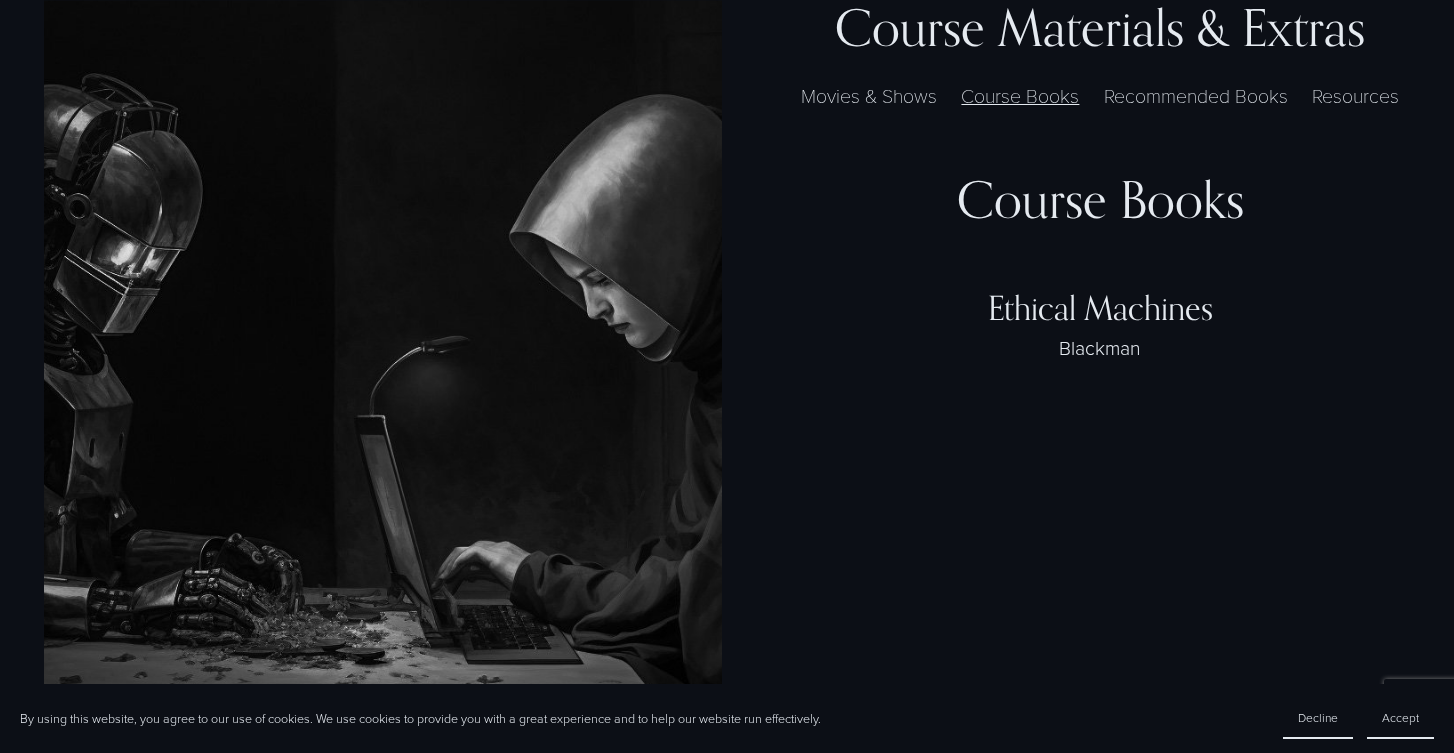 click on "Ethical Machines" at bounding box center [1100, 308] 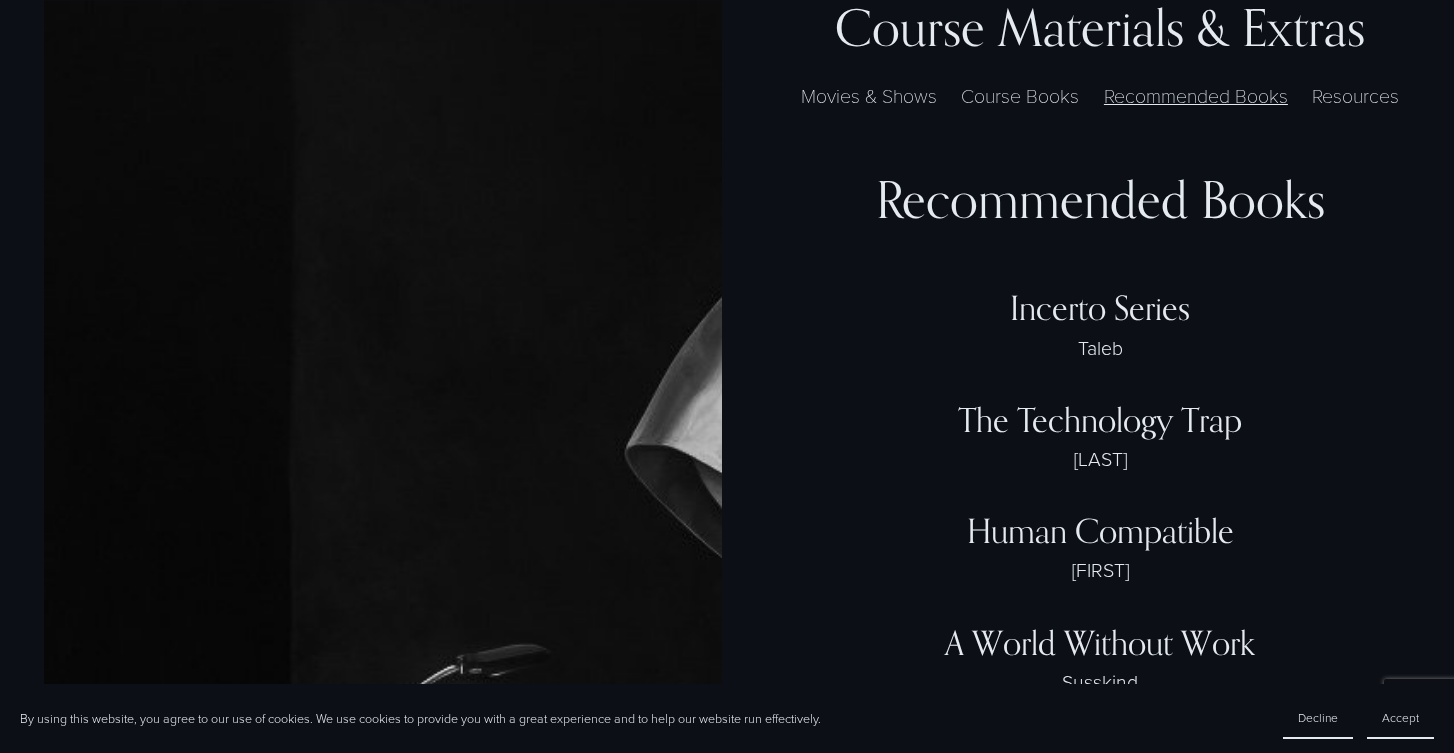 click on "Movies & Shows" at bounding box center (868, 95) 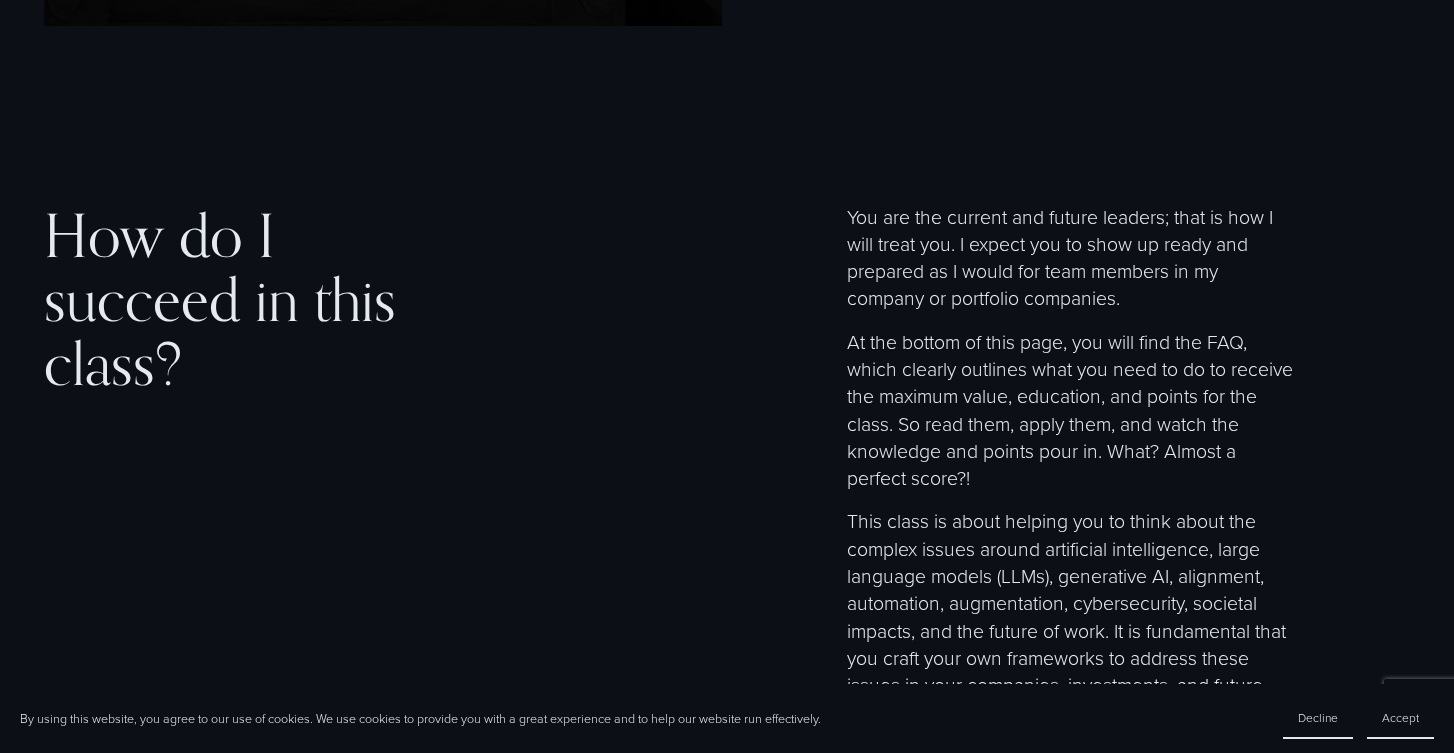 scroll, scrollTop: 5482, scrollLeft: 0, axis: vertical 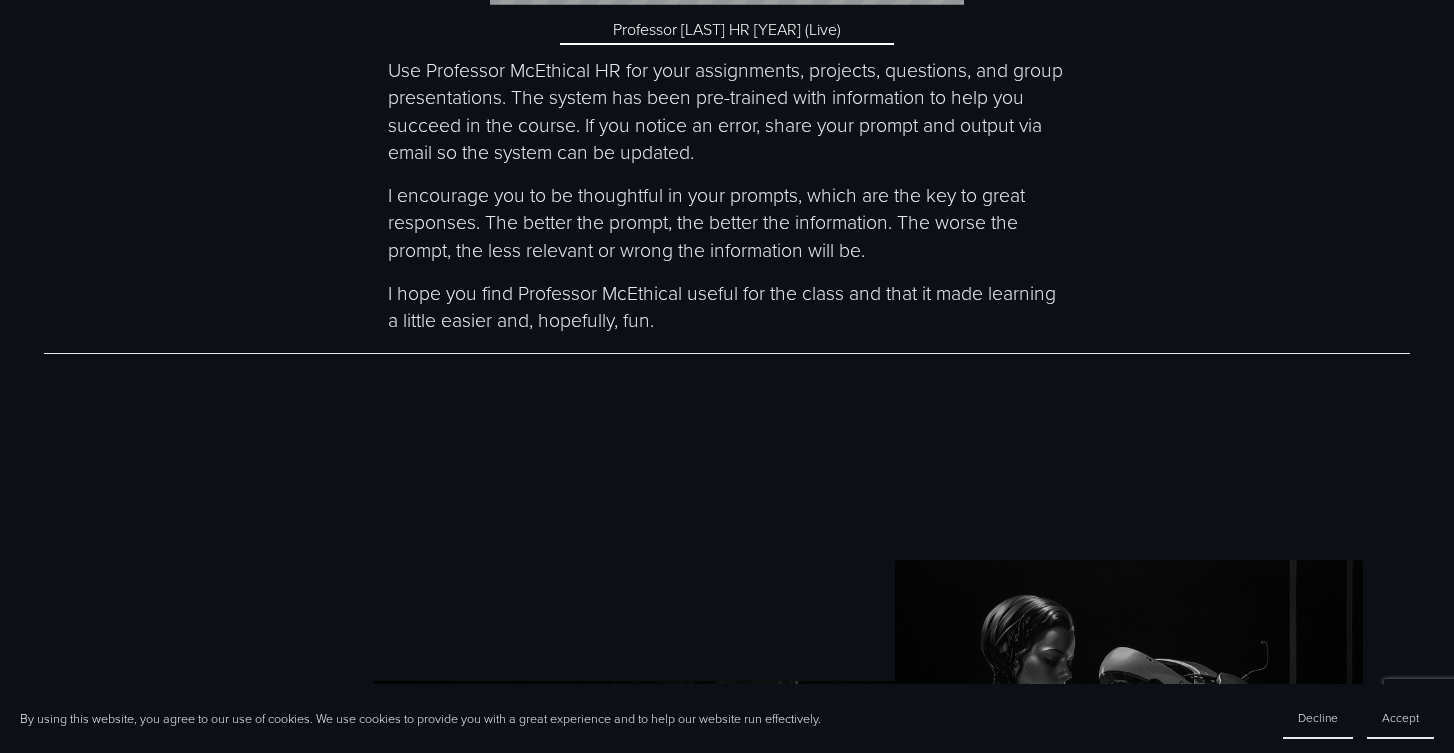 click on "Professor McEthical HR 2025 (Live)" at bounding box center [726, 30] 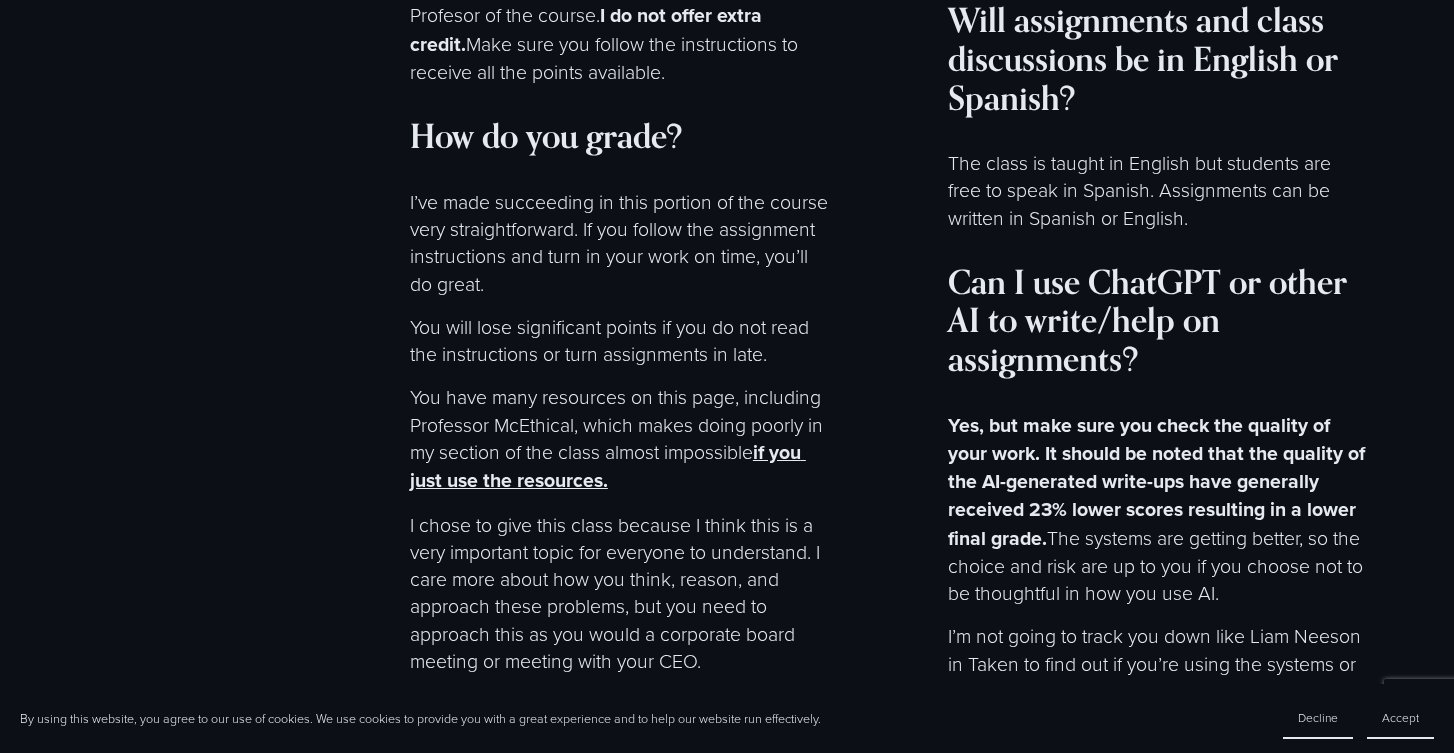 scroll, scrollTop: 10254, scrollLeft: 0, axis: vertical 